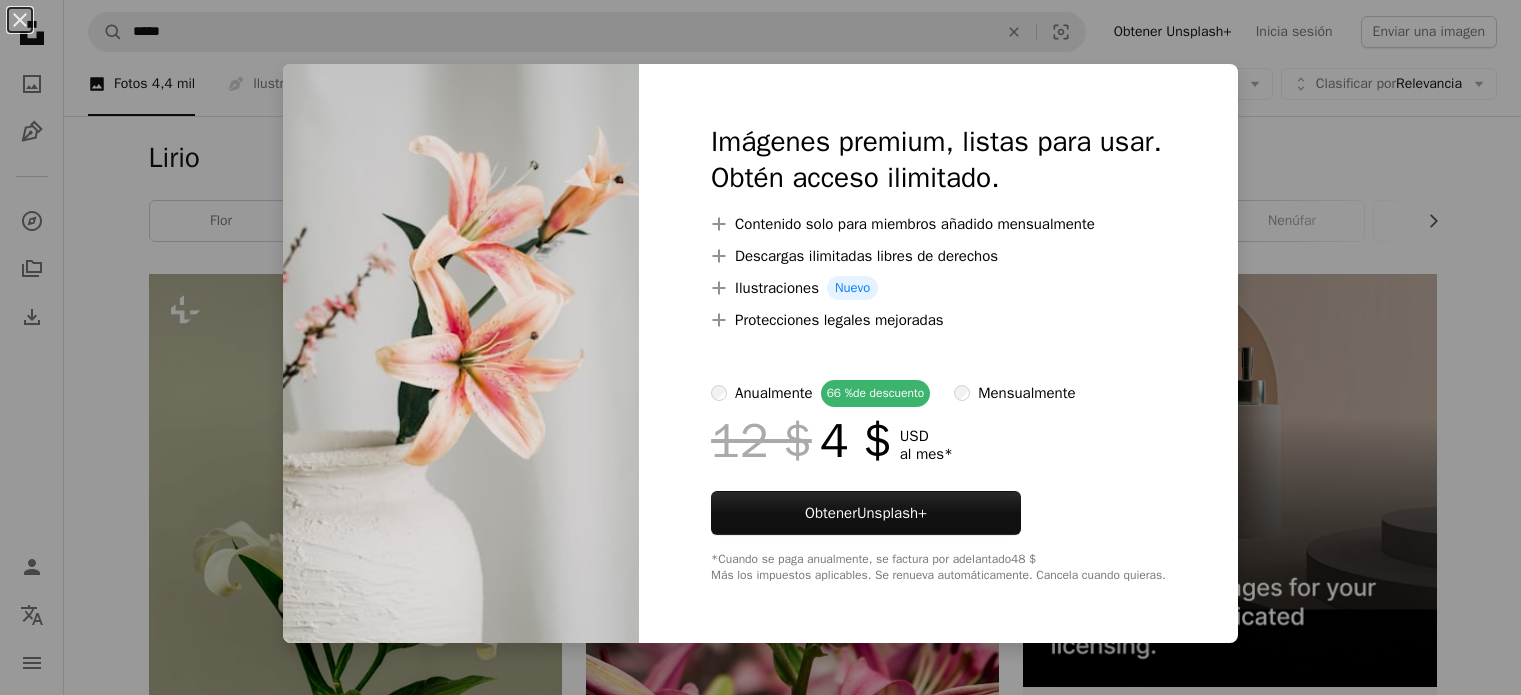 scroll, scrollTop: 3285, scrollLeft: 0, axis: vertical 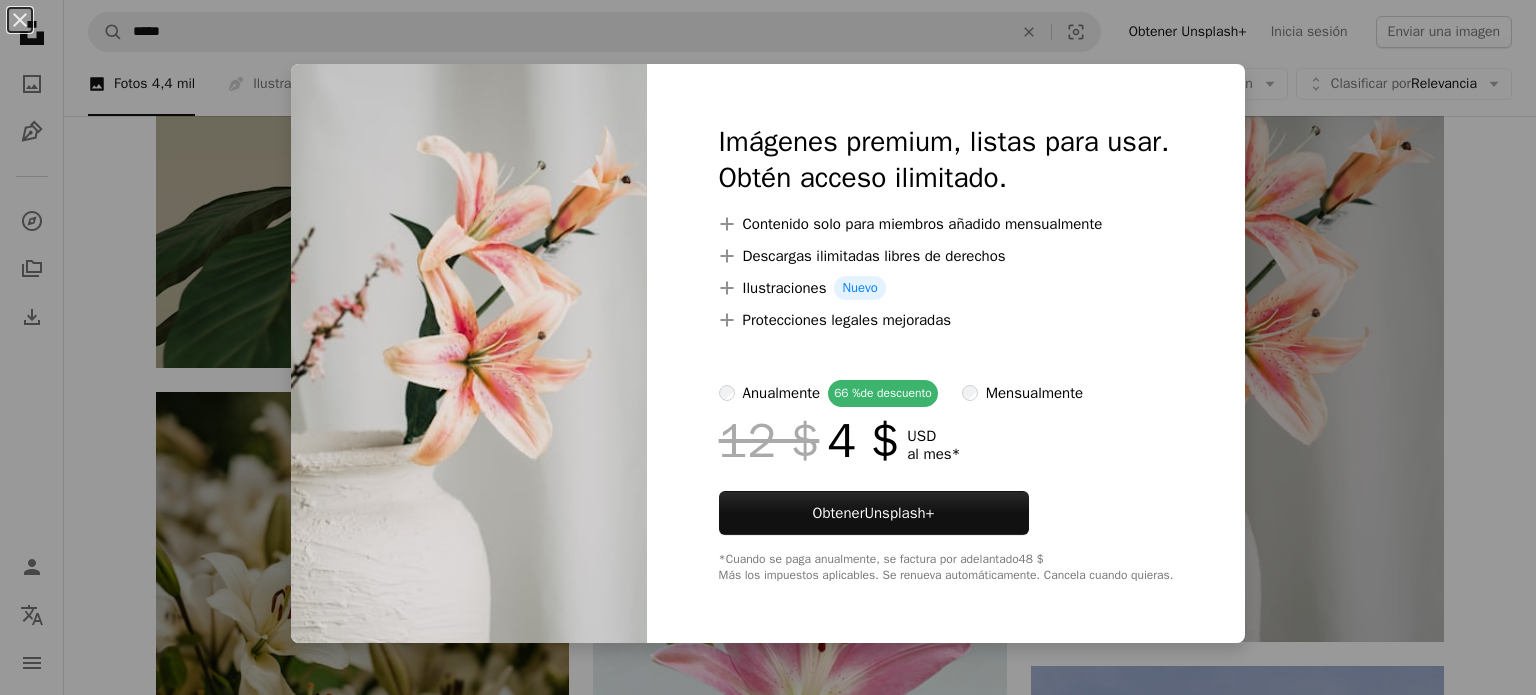 click on "An X shape Imágenes premium, listas para usar. Obtén acceso ilimitado. A plus sign Contenido solo para miembros añadido mensualmente A plus sign Descargas ilimitadas libres de derechos A plus sign Ilustraciones  Nuevo A plus sign Protecciones legales mejoradas anualmente 66 %  de descuento mensualmente 12 $   4 $ USD al mes * Obtener  Unsplash+ *Cuando se paga anualmente, se factura por adelantado  48 $ Más los impuestos aplicables. Se renueva automáticamente. Cancela cuando quieras." at bounding box center [768, 347] 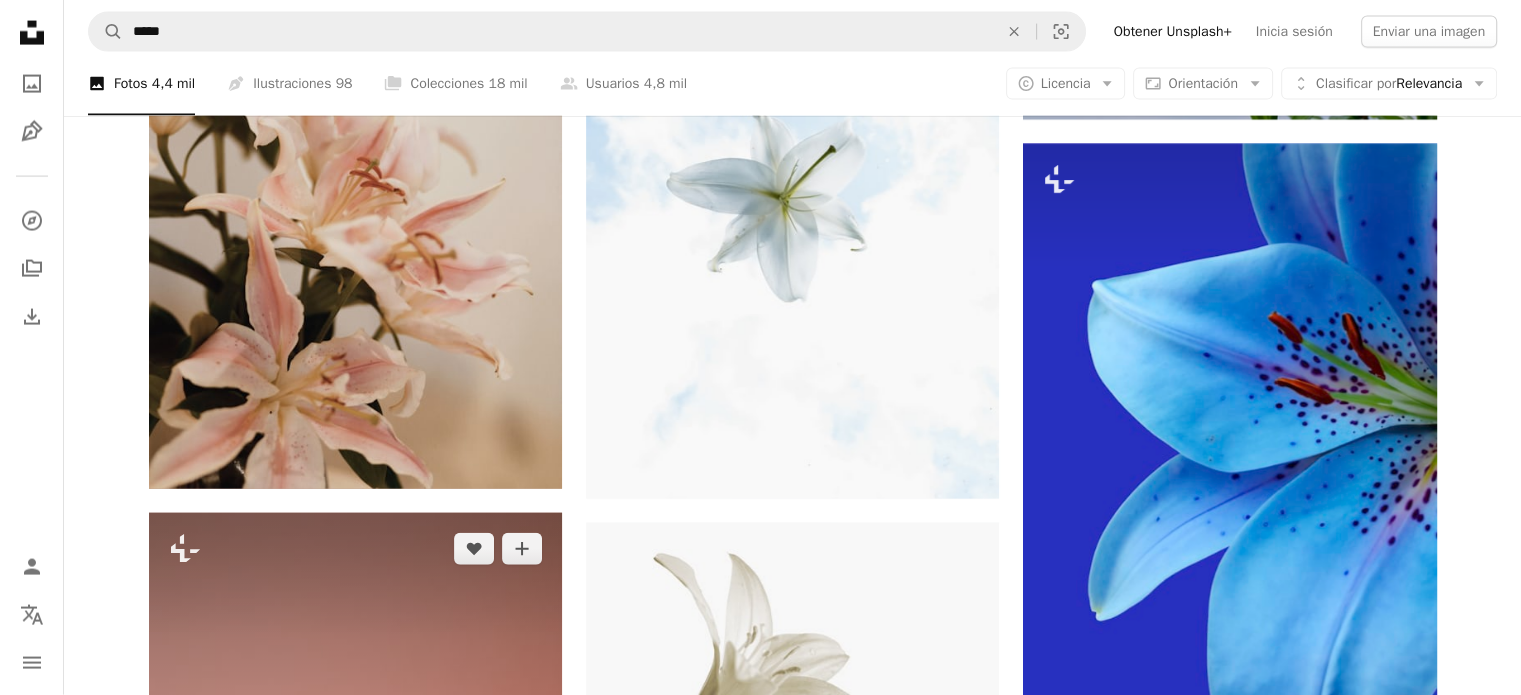 scroll, scrollTop: 4585, scrollLeft: 0, axis: vertical 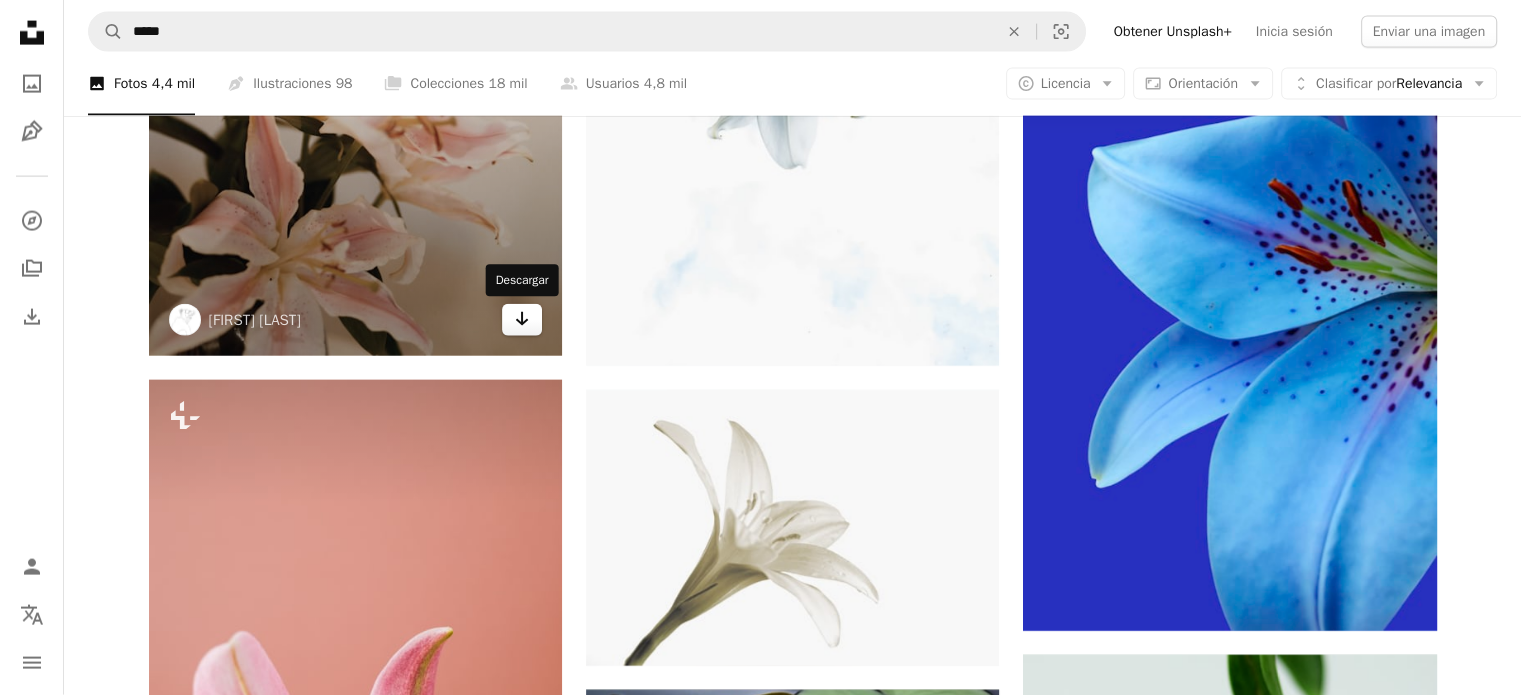 click on "Arrow pointing down" 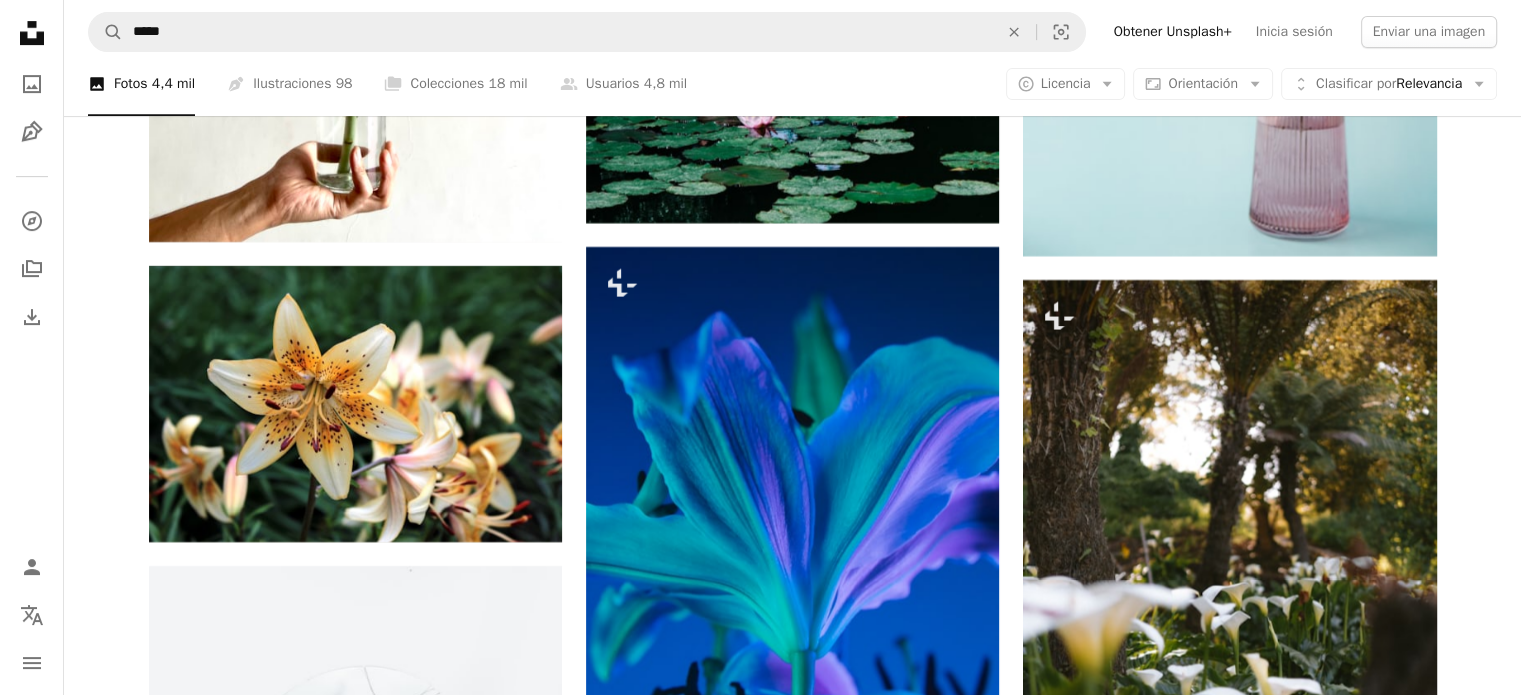 scroll, scrollTop: 8585, scrollLeft: 0, axis: vertical 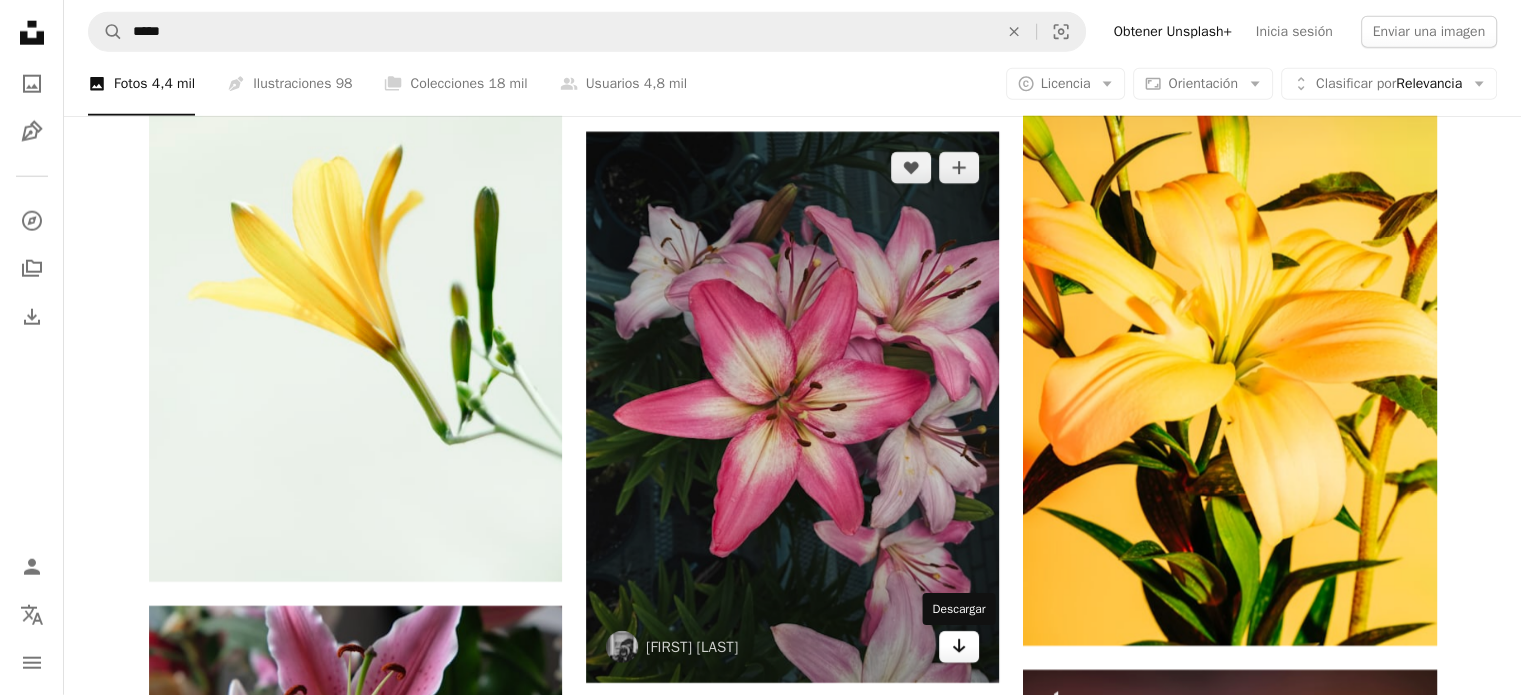 click on "Arrow pointing down" 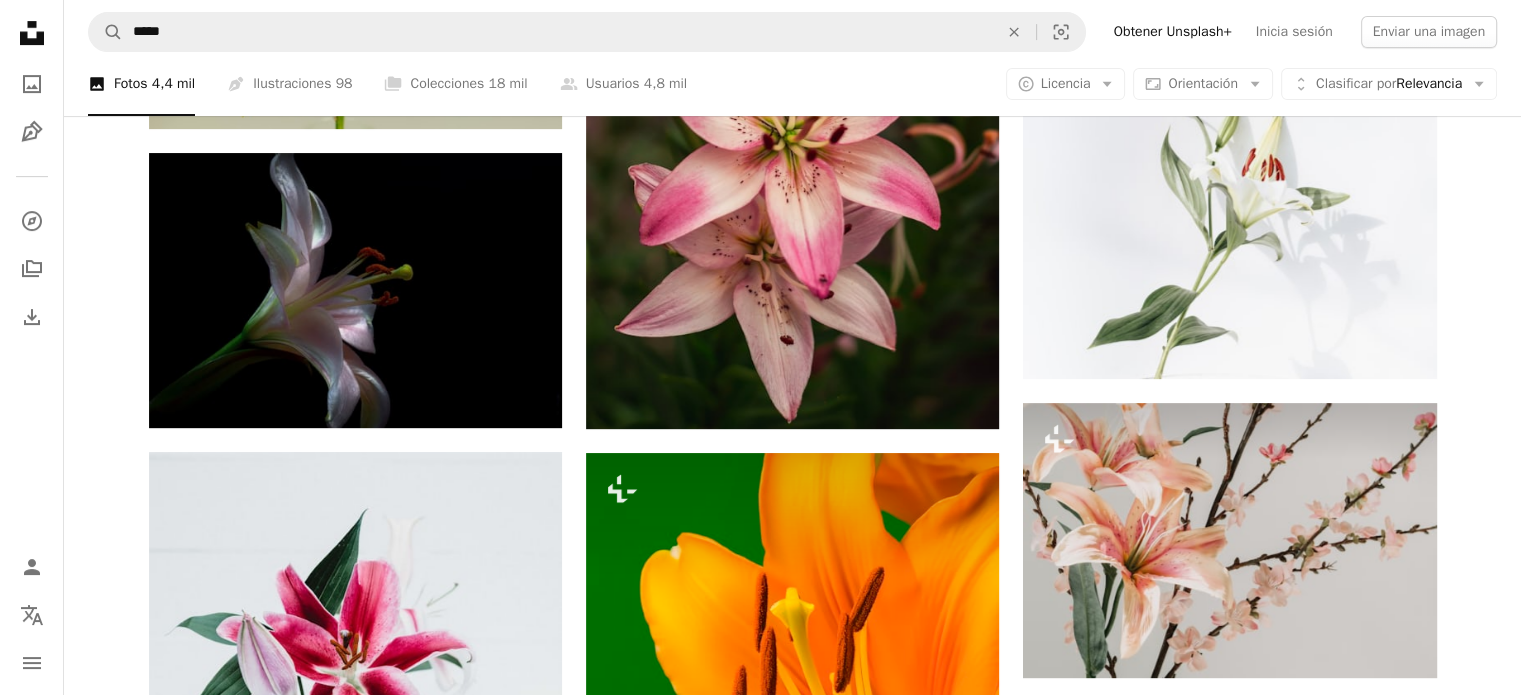 scroll, scrollTop: 0, scrollLeft: 0, axis: both 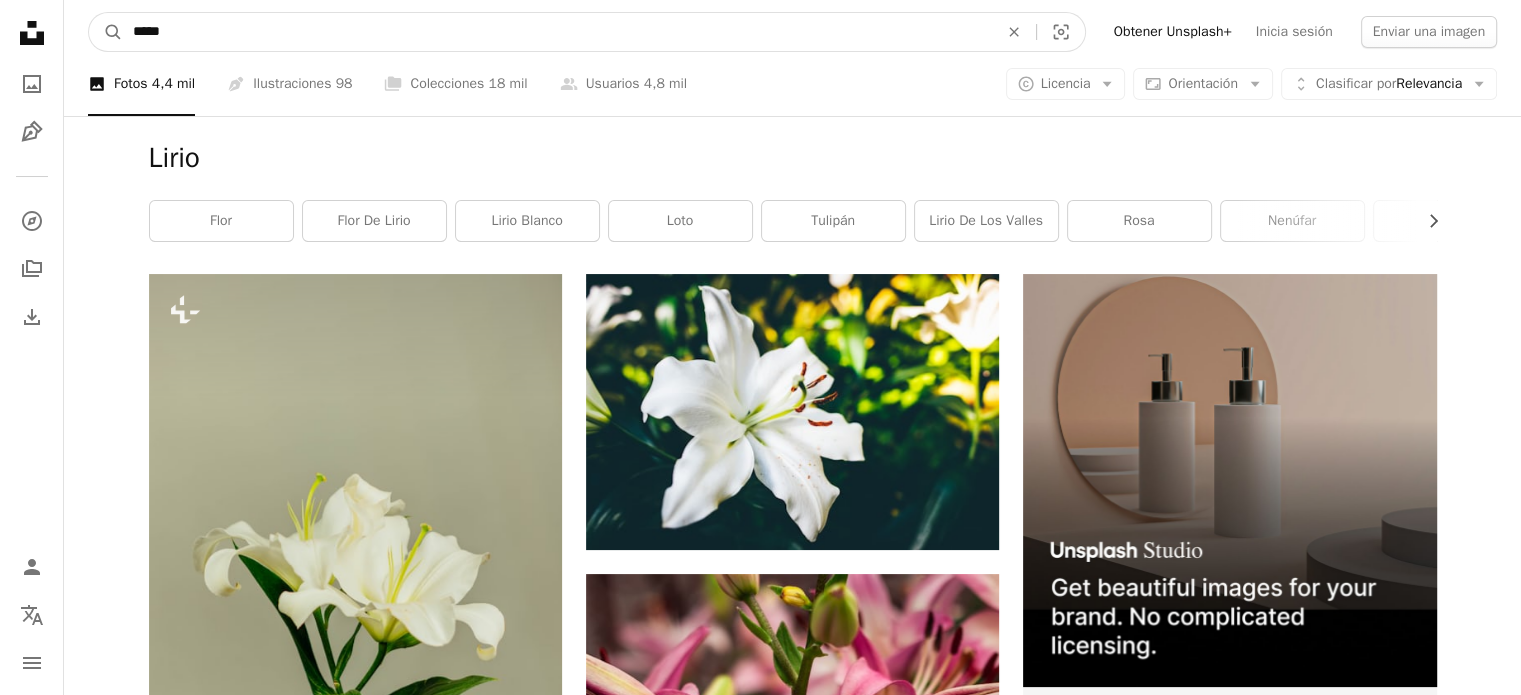 click on "*****" at bounding box center [557, 32] 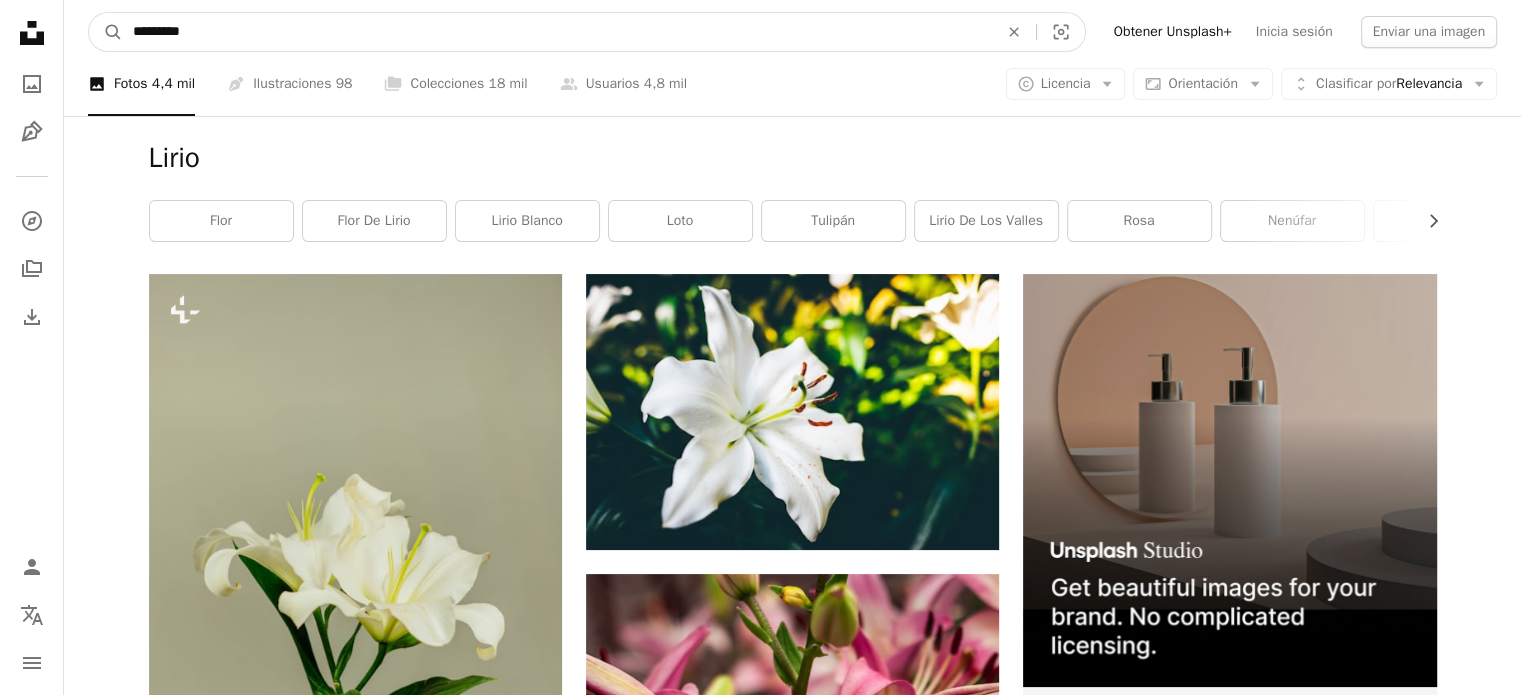 type on "*********" 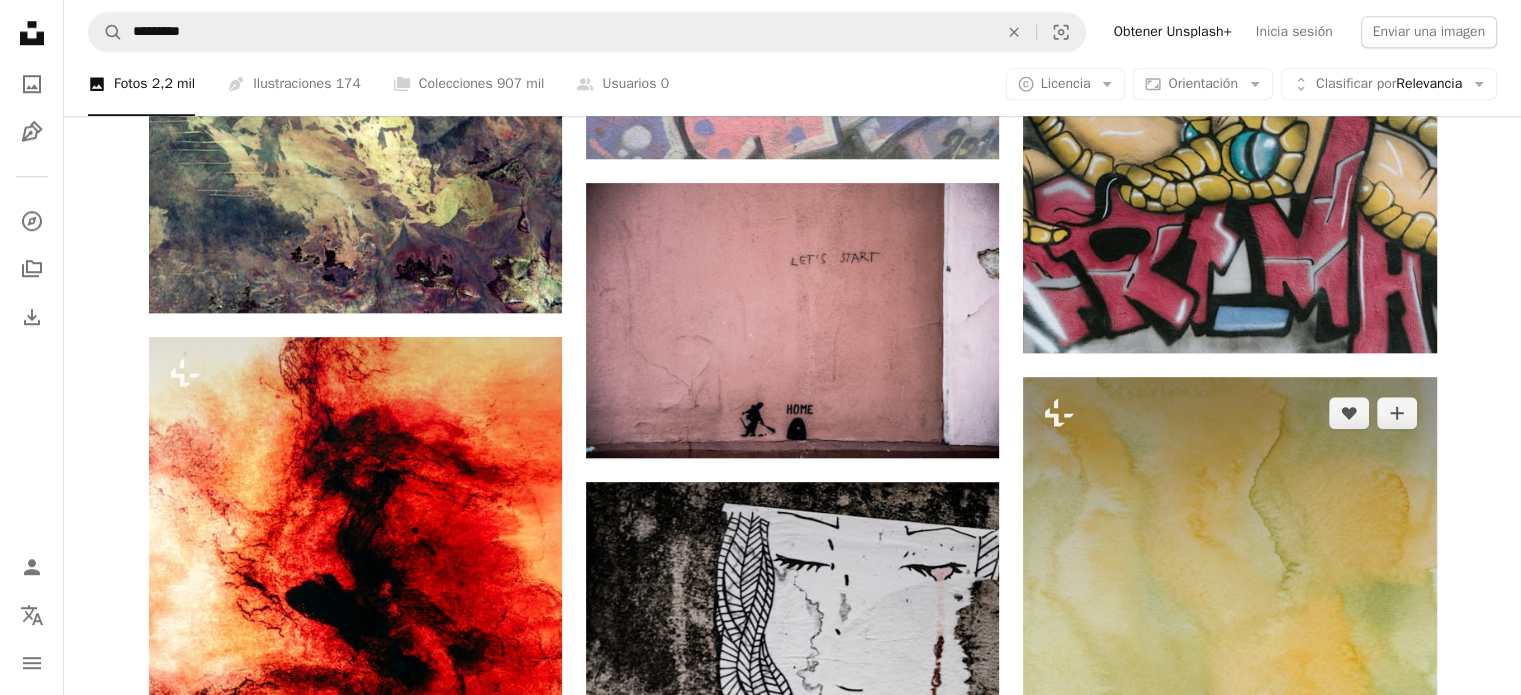 scroll, scrollTop: 1766, scrollLeft: 0, axis: vertical 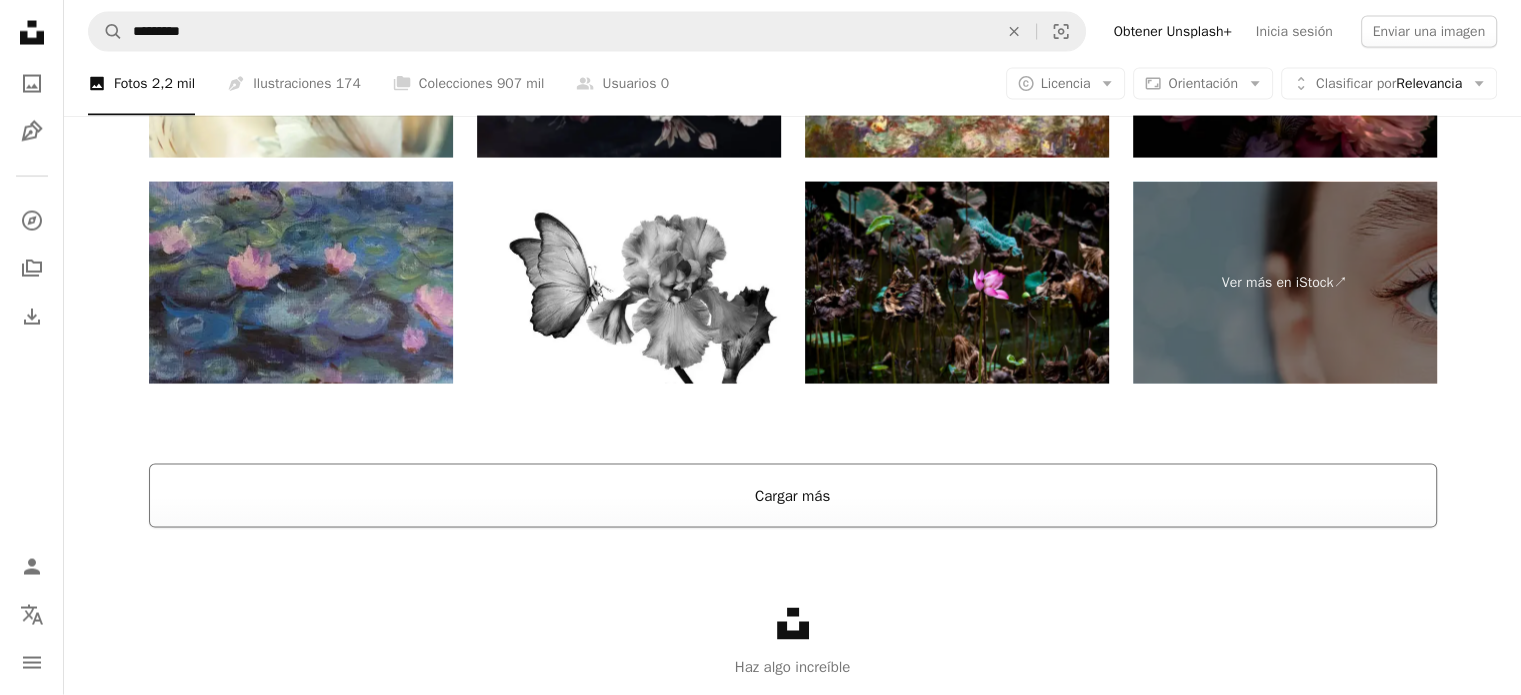 click on "Cargar más" at bounding box center [793, 496] 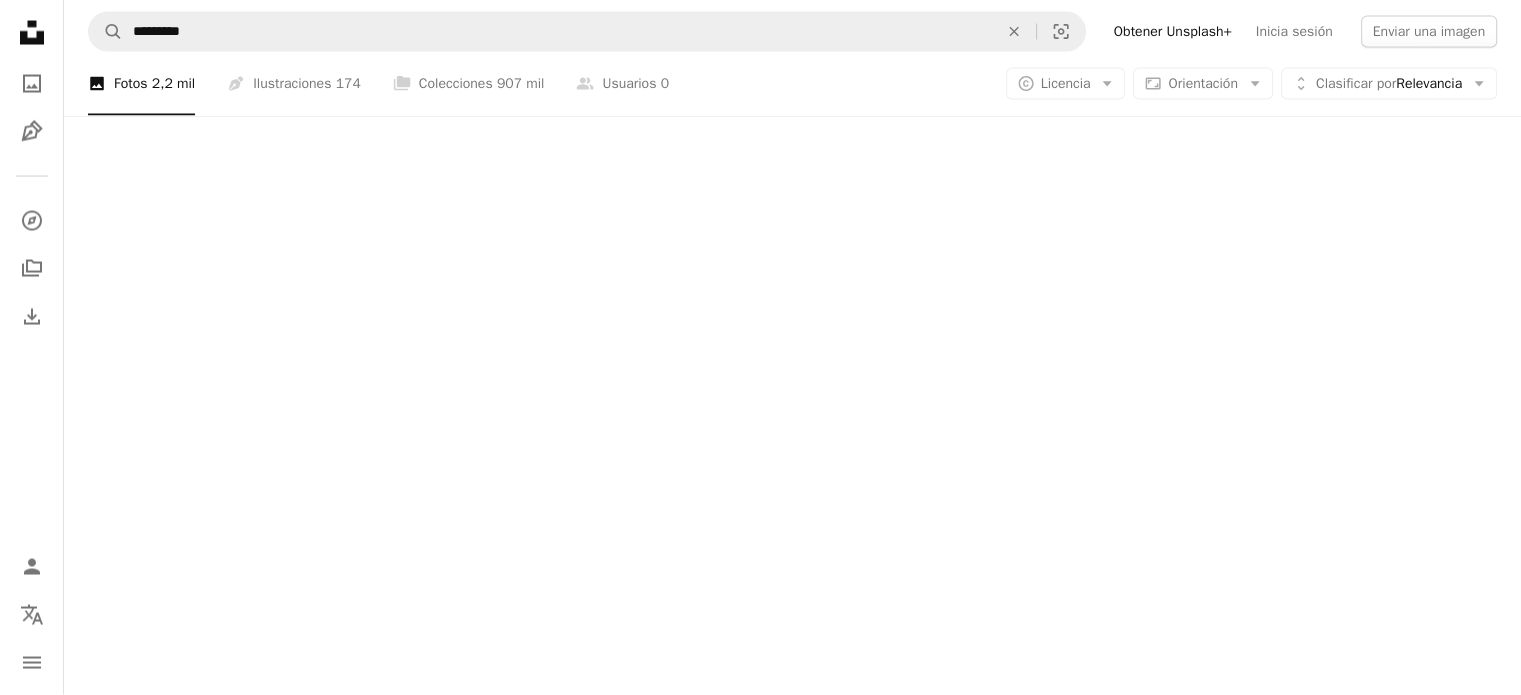 scroll, scrollTop: 3432, scrollLeft: 0, axis: vertical 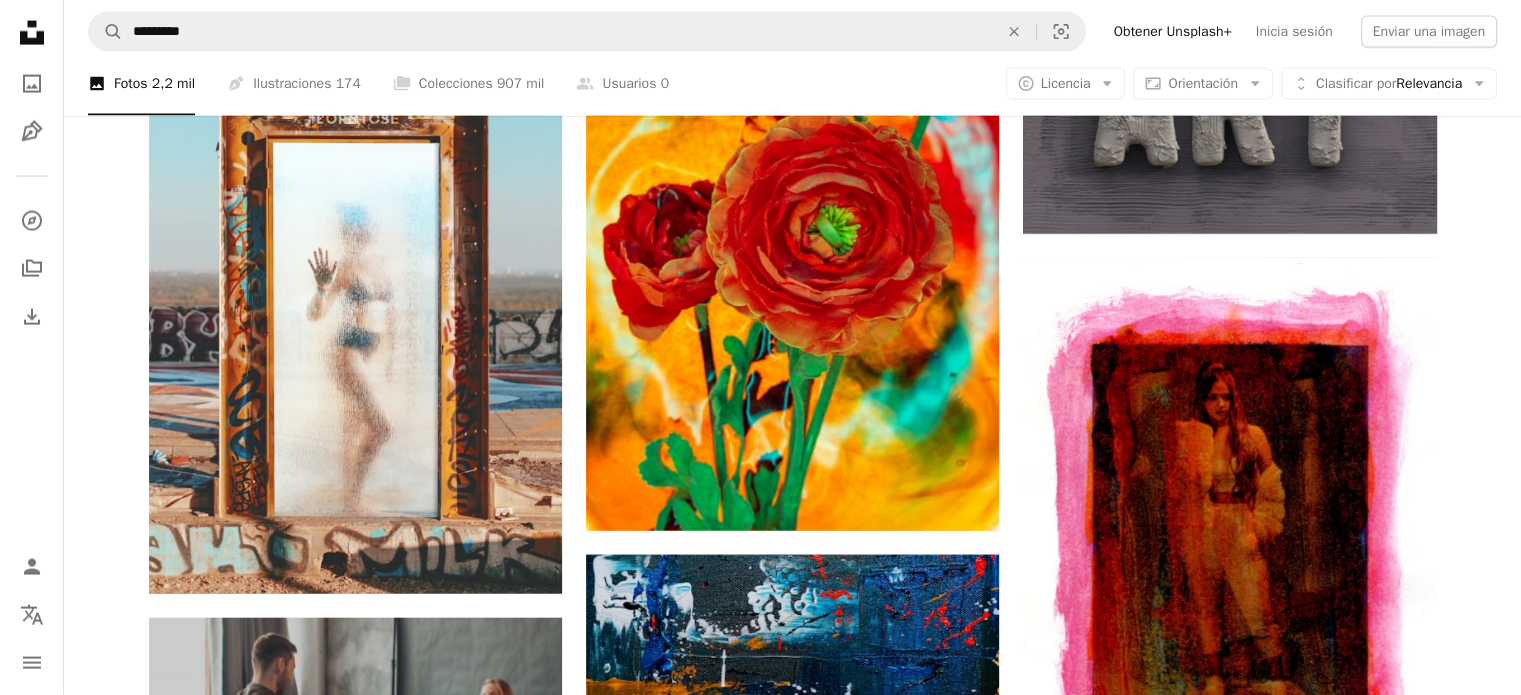drag, startPoint x: 1535, startPoint y: 348, endPoint x: 1518, endPoint y: 391, distance: 46.238514 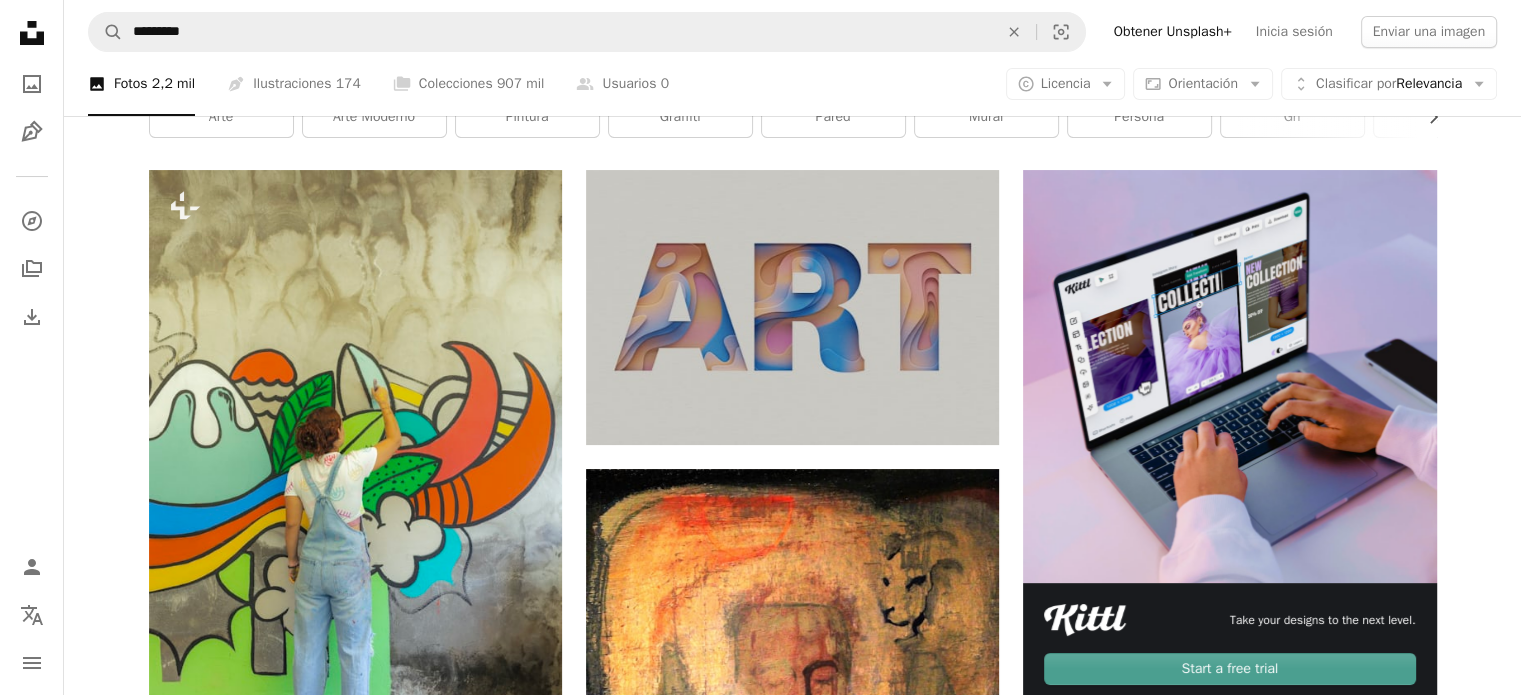 scroll, scrollTop: 0, scrollLeft: 0, axis: both 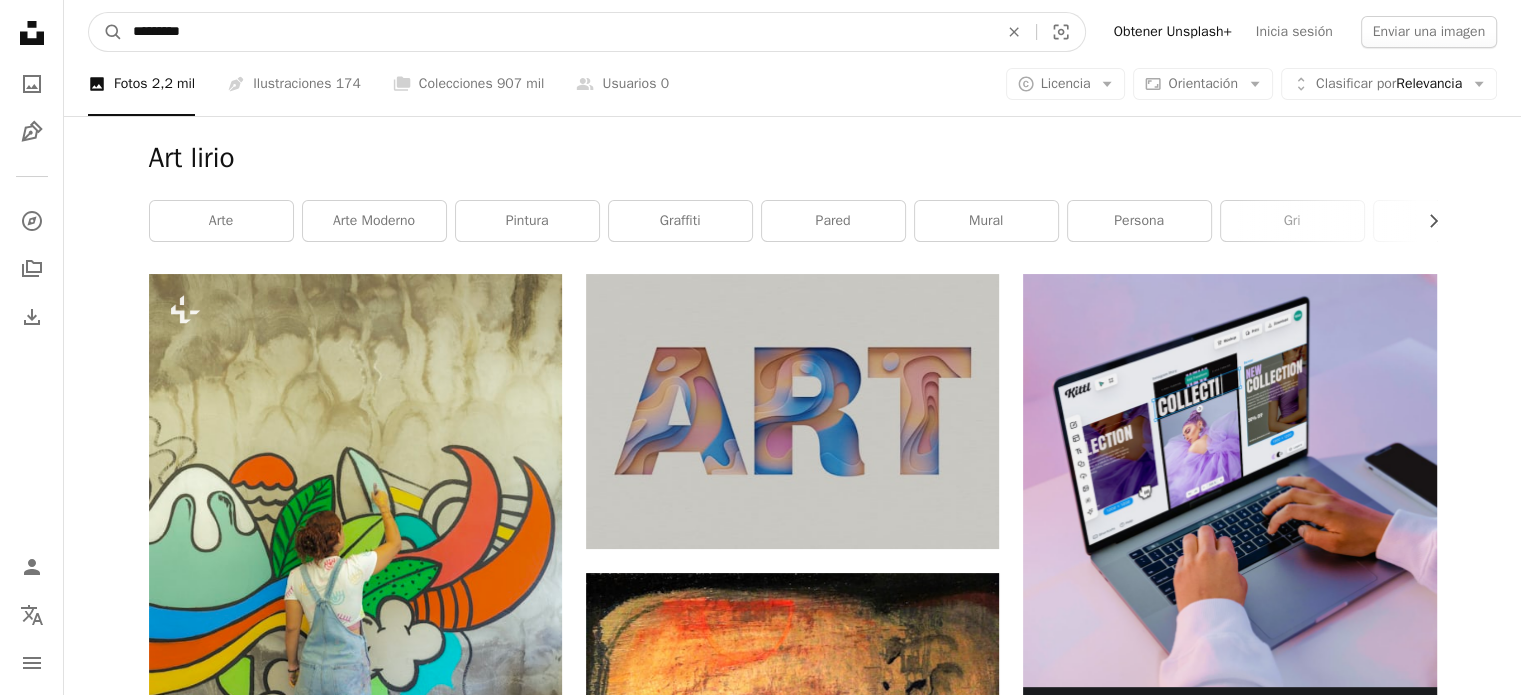 drag, startPoint x: 239, startPoint y: 38, endPoint x: 123, endPoint y: 6, distance: 120.33287 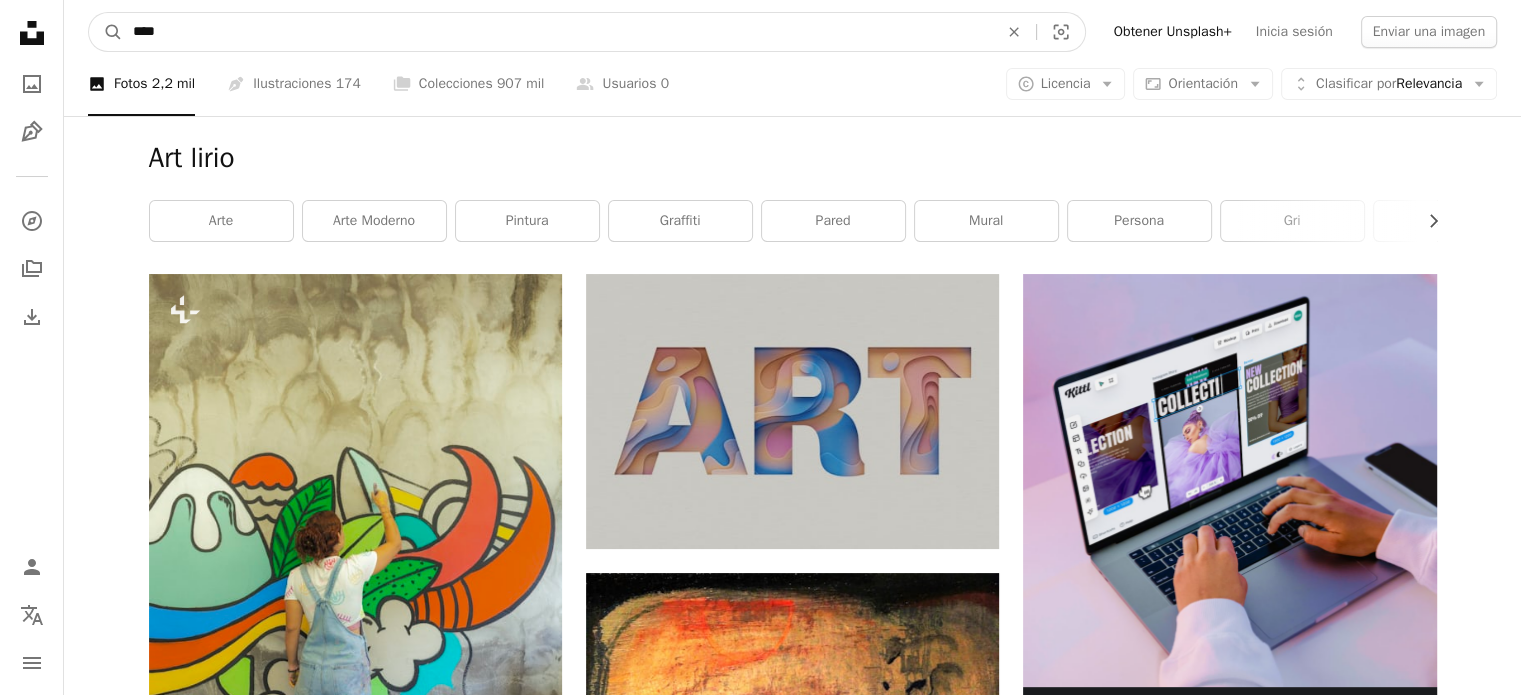 type on "****" 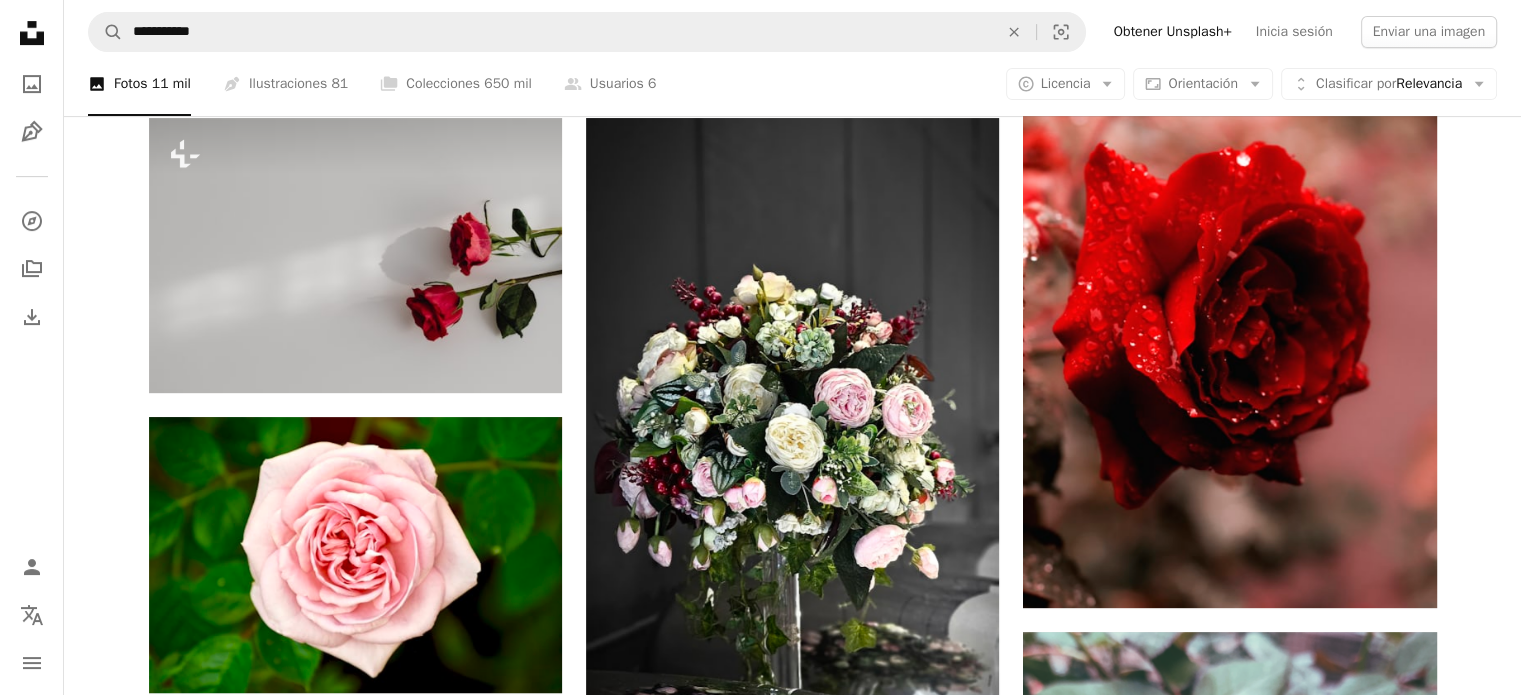 scroll, scrollTop: 833, scrollLeft: 0, axis: vertical 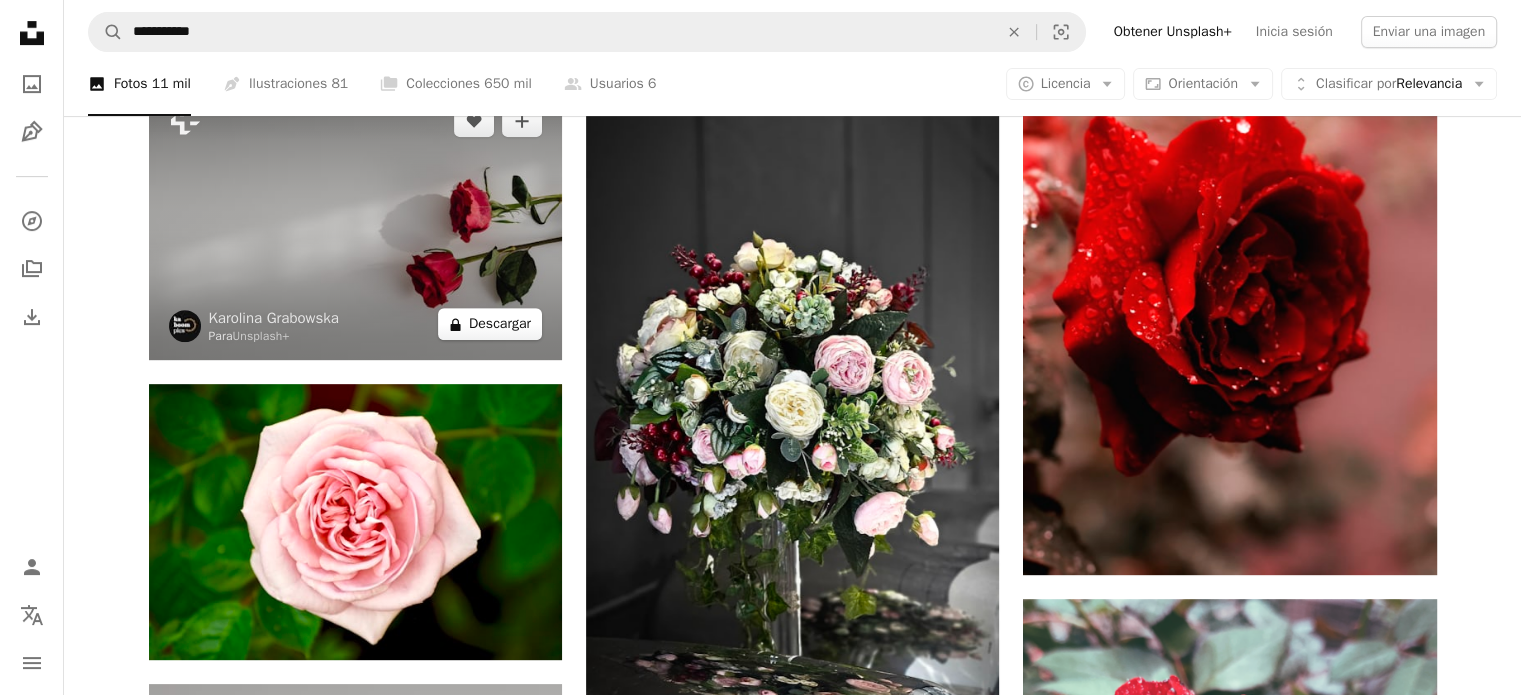 click on "A lock   Descargar" at bounding box center [490, 324] 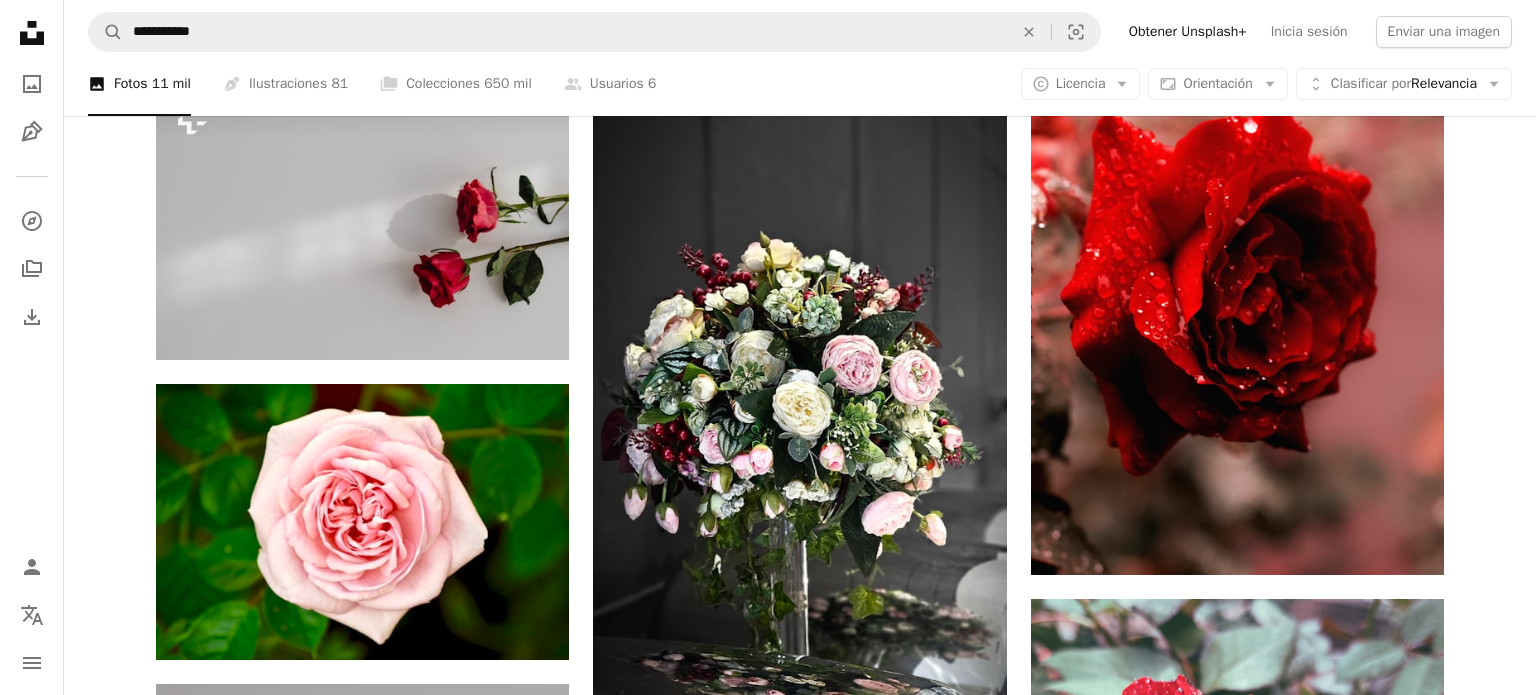 click on "An X shape Imágenes premium, listas para usar. Obtén acceso ilimitado. A plus sign Contenido solo para miembros añadido mensualmente A plus sign Descargas ilimitadas libres de derechos A plus sign Ilustraciones  Nuevo A plus sign Protecciones legales mejoradas anualmente 66 %  de descuento mensualmente 12 $   4 $ USD al mes * Obtener  Unsplash+ *Cuando se paga anualmente, se factura por adelantado  48 $ Más los impuestos aplicables. Se renueva automáticamente. Cancela cuando quieras." at bounding box center [768, 4536] 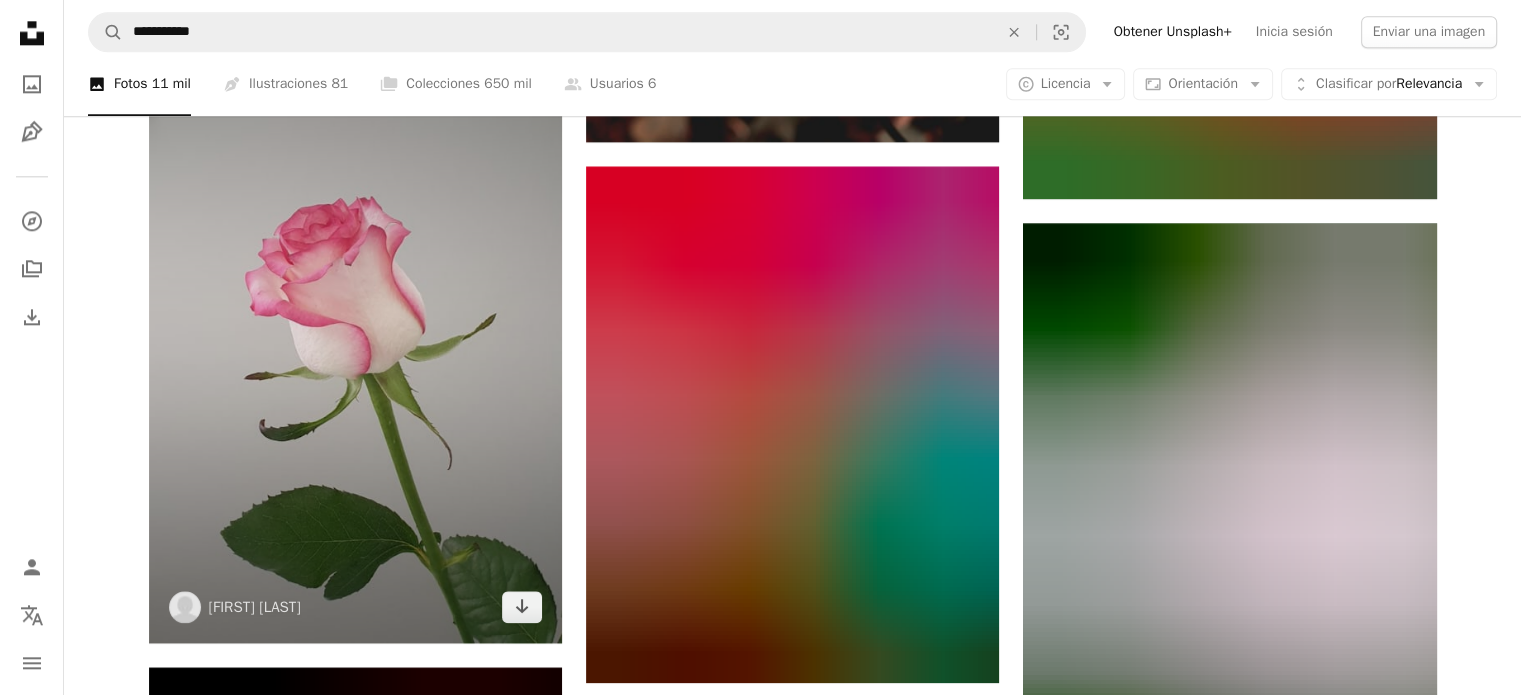 scroll, scrollTop: 2600, scrollLeft: 0, axis: vertical 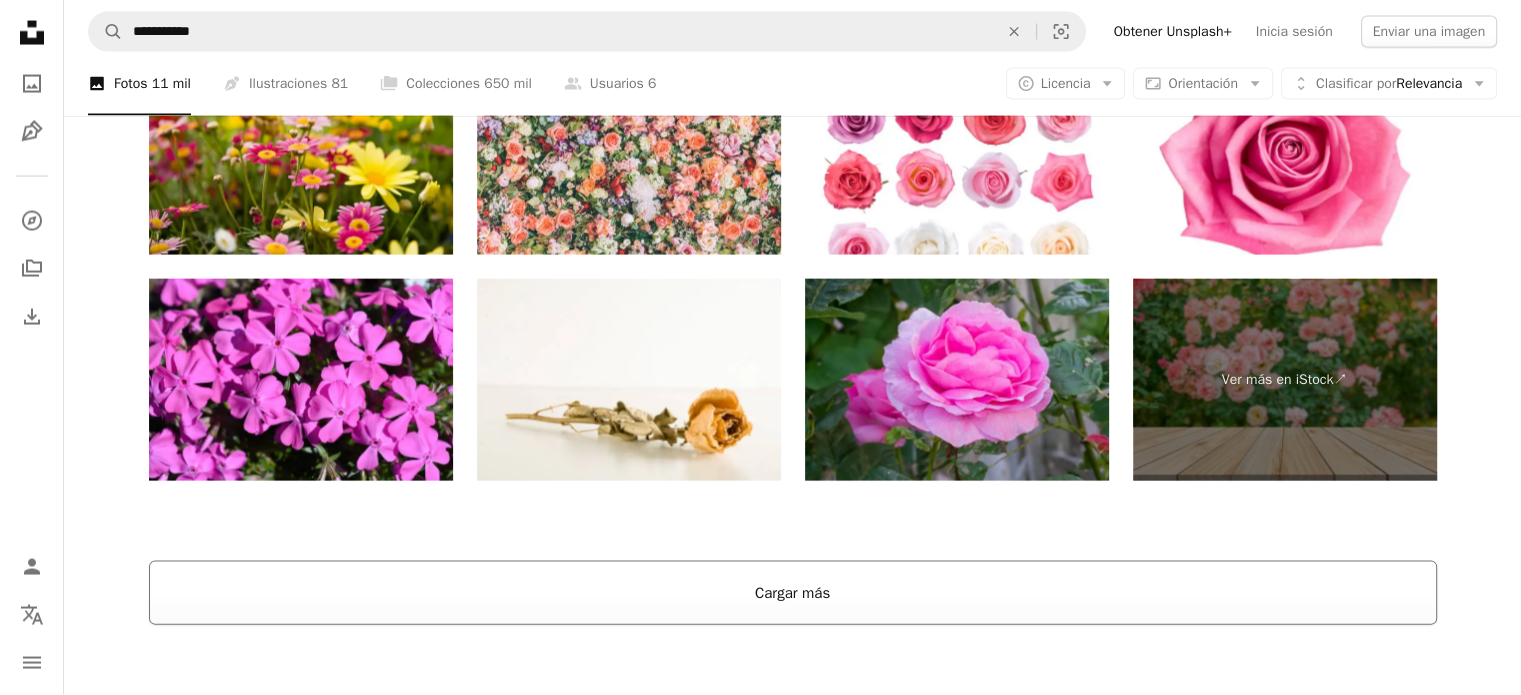 click on "Cargar más" at bounding box center (793, 593) 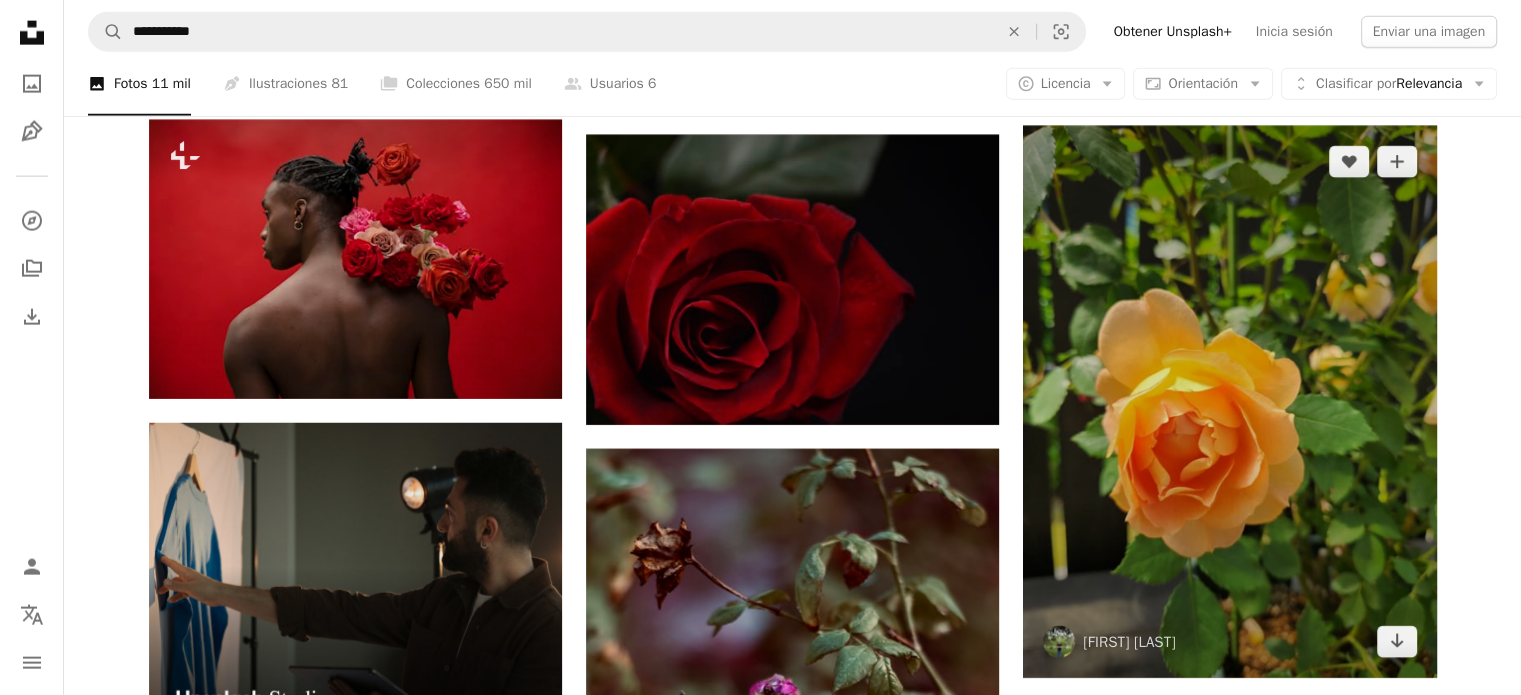 scroll, scrollTop: 5012, scrollLeft: 0, axis: vertical 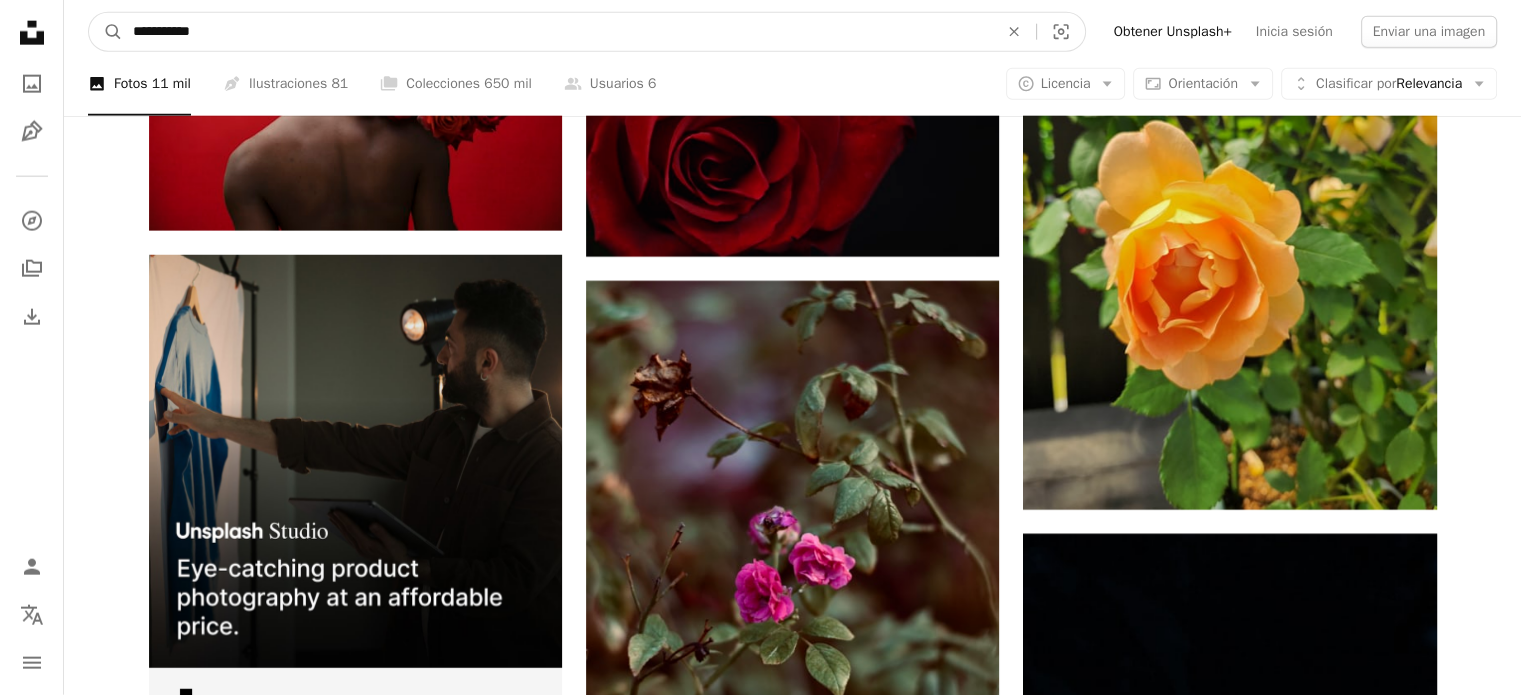 click on "**********" at bounding box center (557, 32) 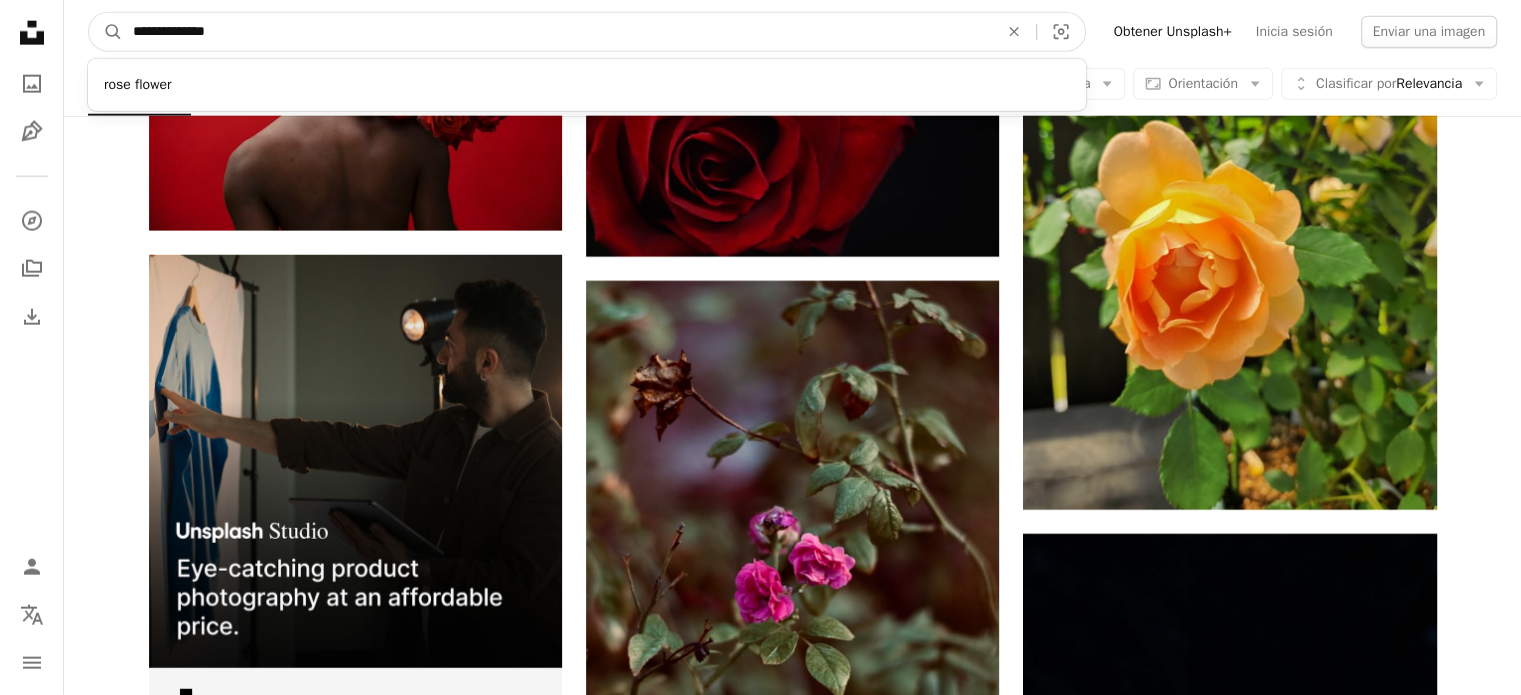 type on "**********" 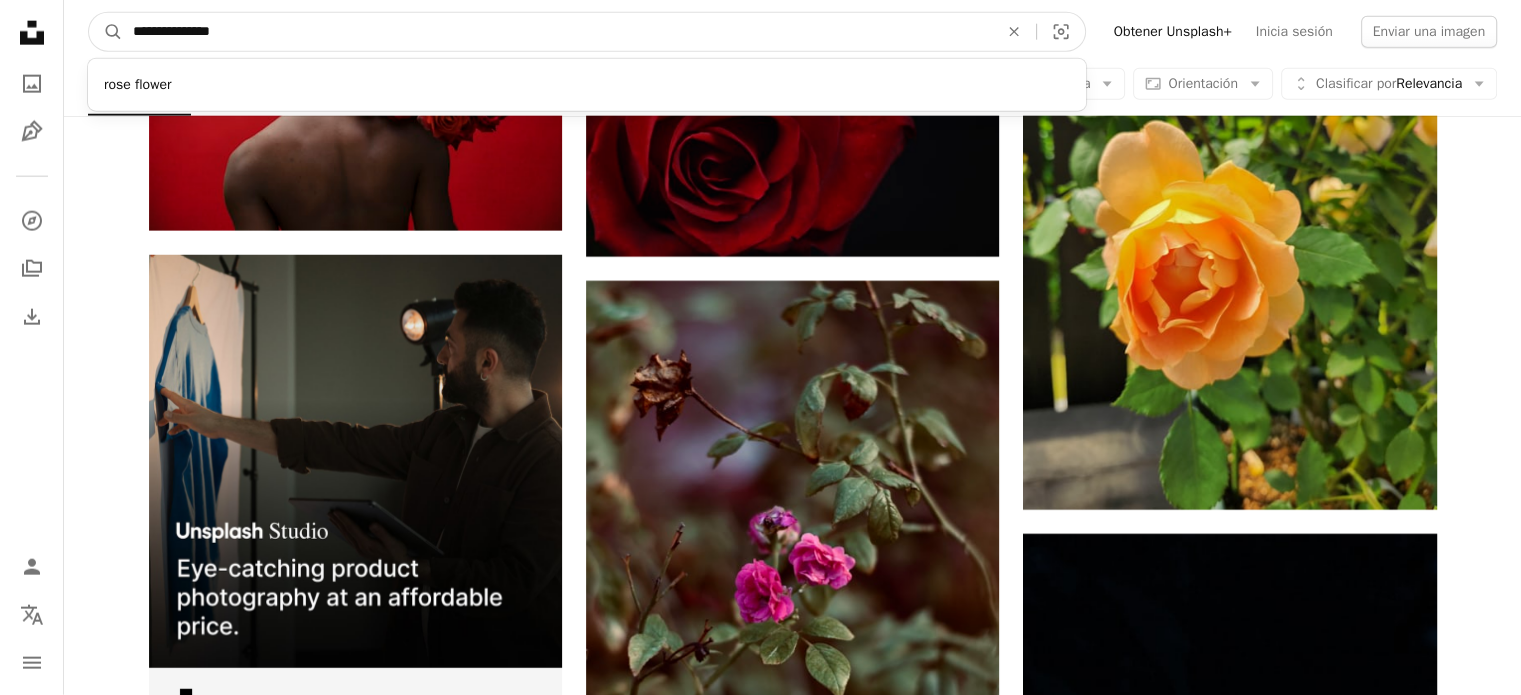 click on "A magnifying glass" at bounding box center (106, 32) 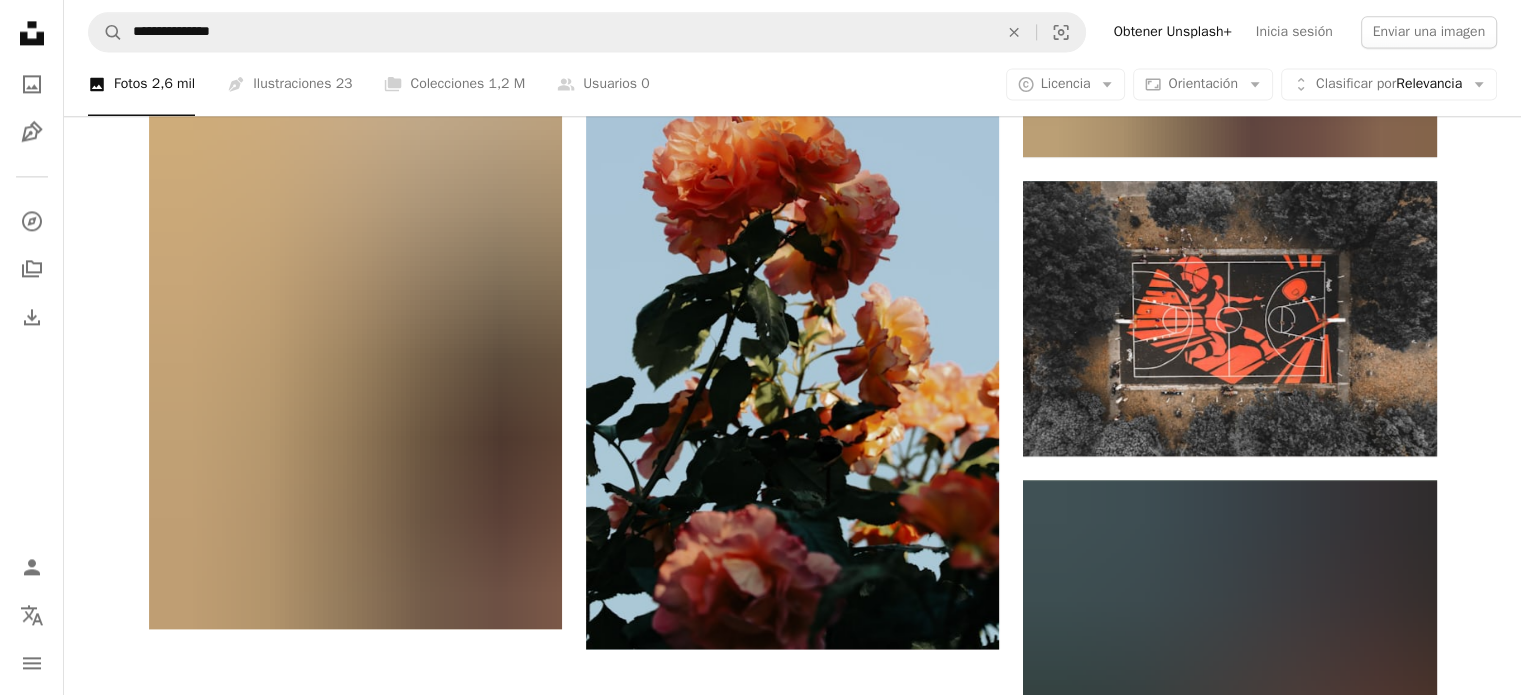 scroll, scrollTop: 3000, scrollLeft: 0, axis: vertical 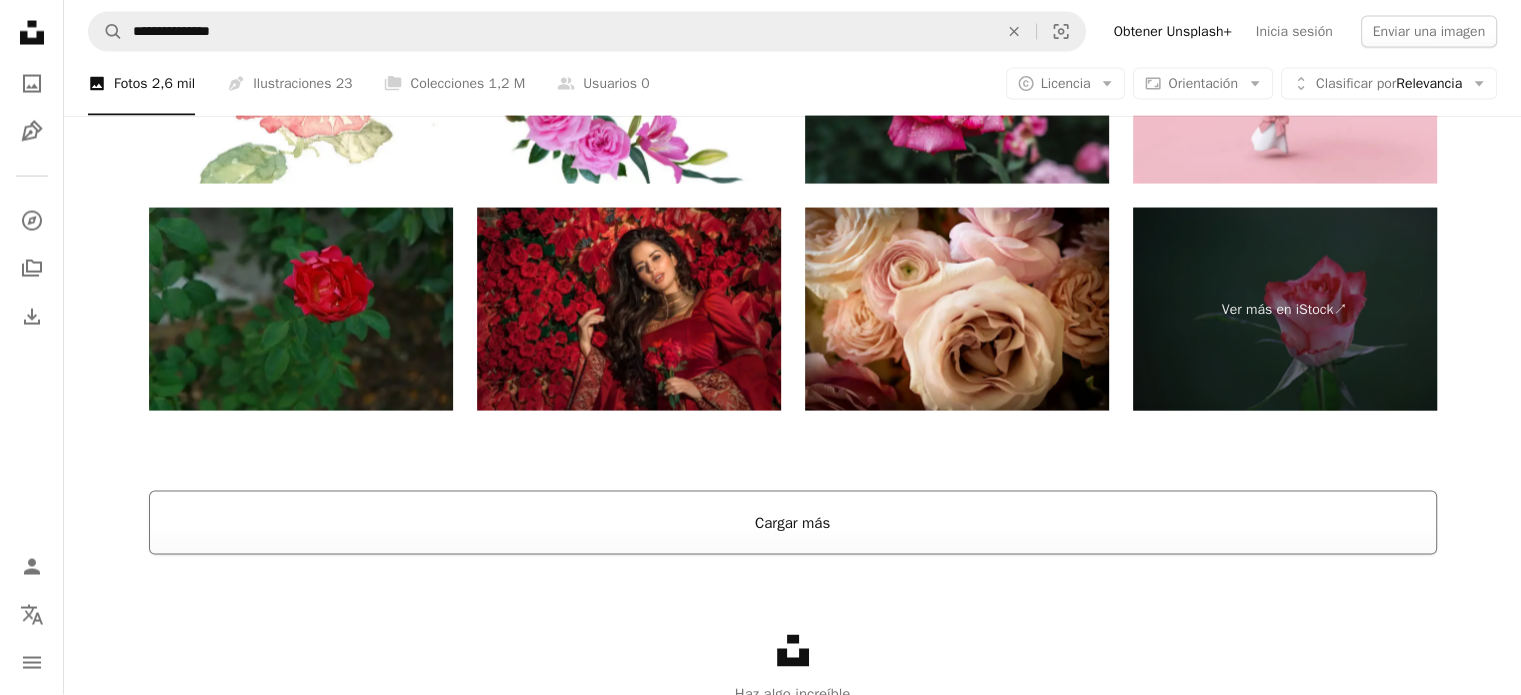 click on "Cargar más" at bounding box center (793, 523) 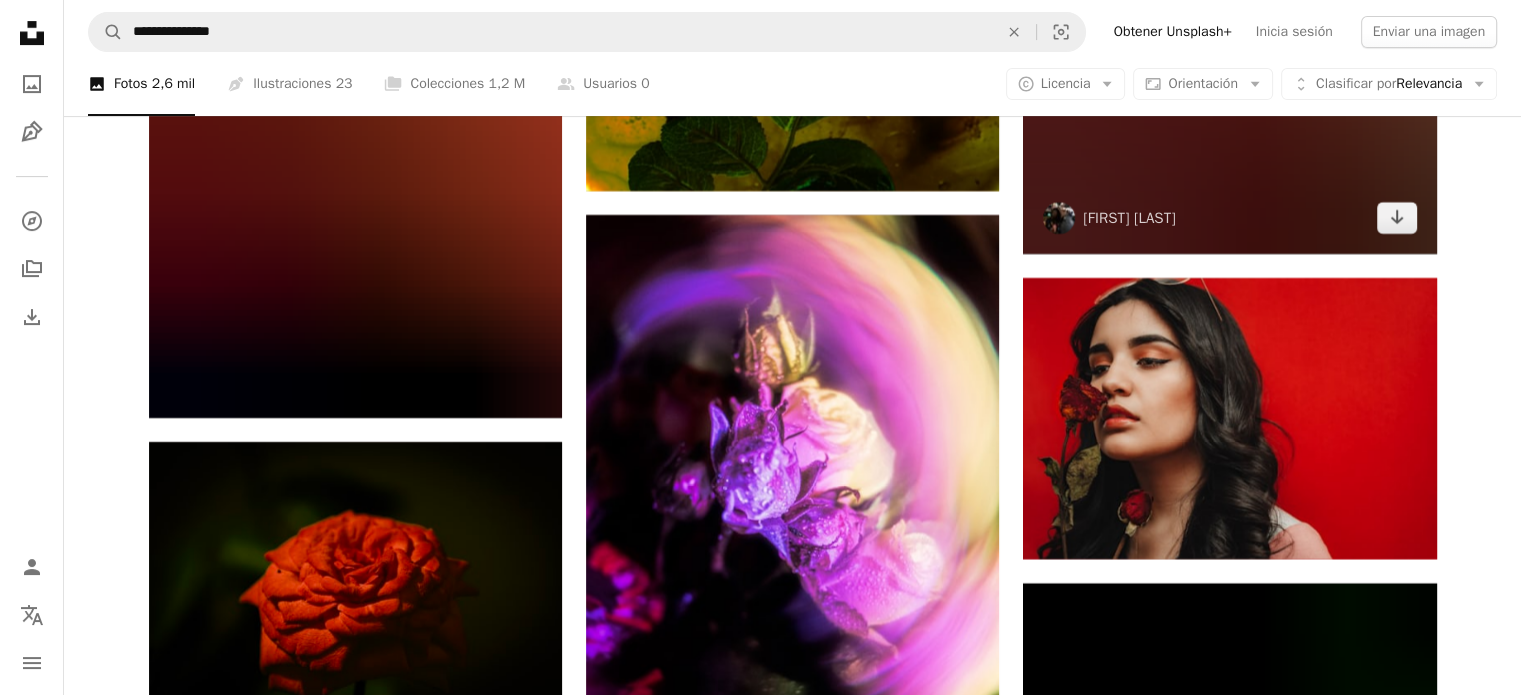 scroll, scrollTop: 8612, scrollLeft: 0, axis: vertical 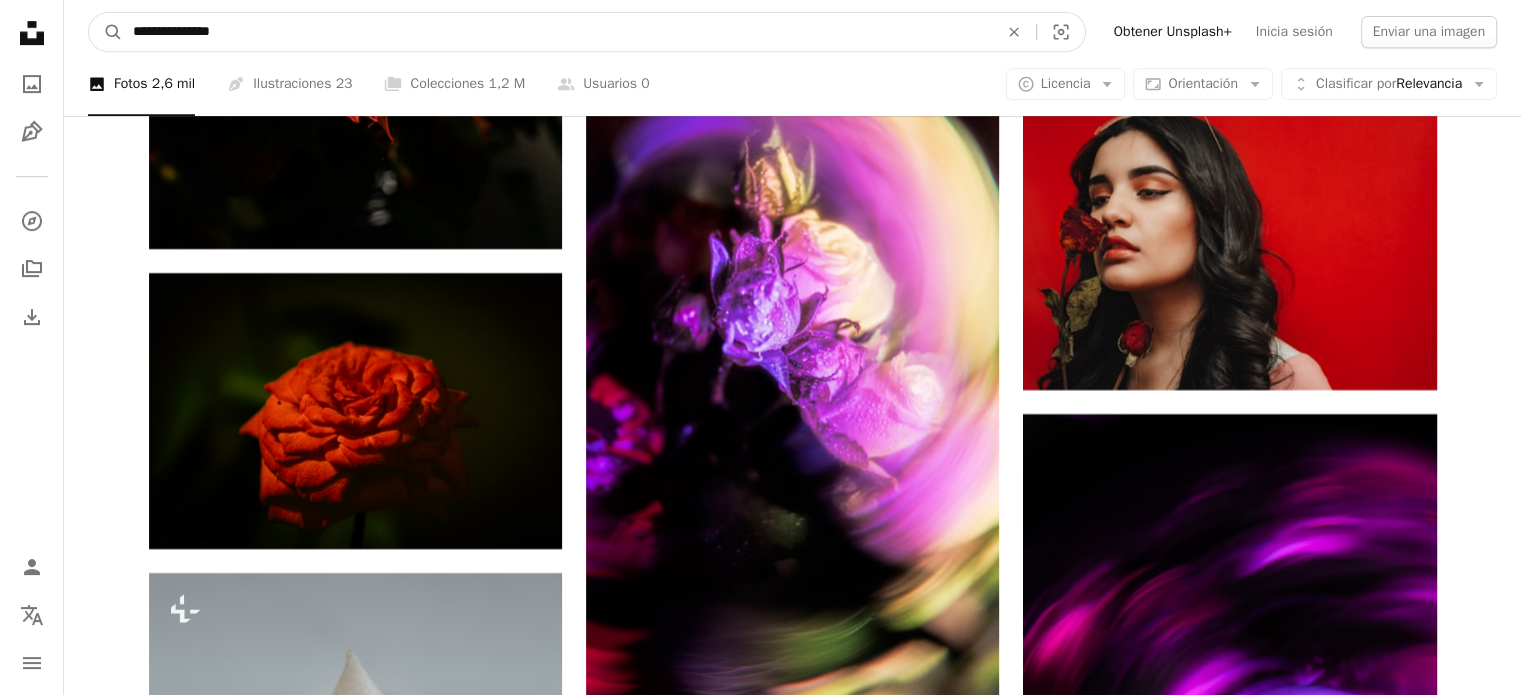 drag, startPoint x: 216, startPoint y: 21, endPoint x: 85, endPoint y: 13, distance: 131.24405 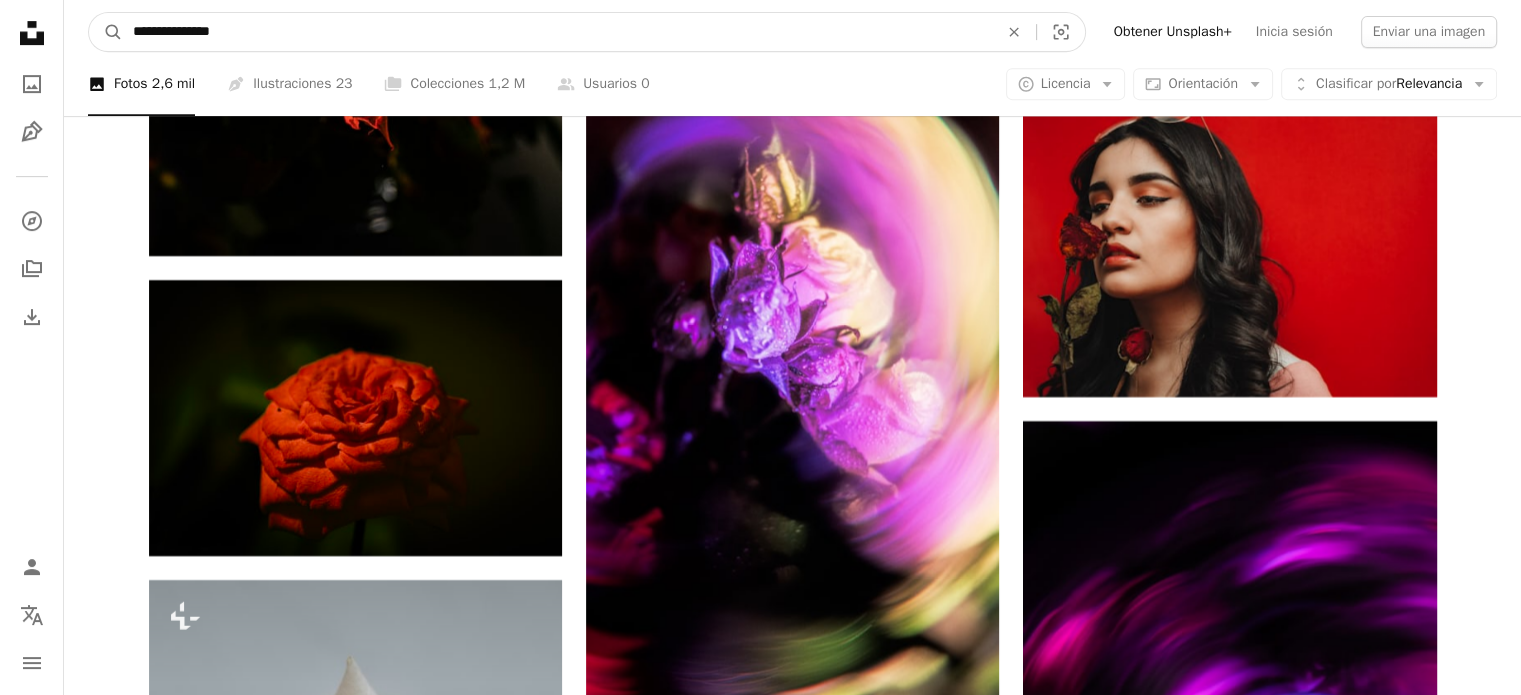 paste on "*********" 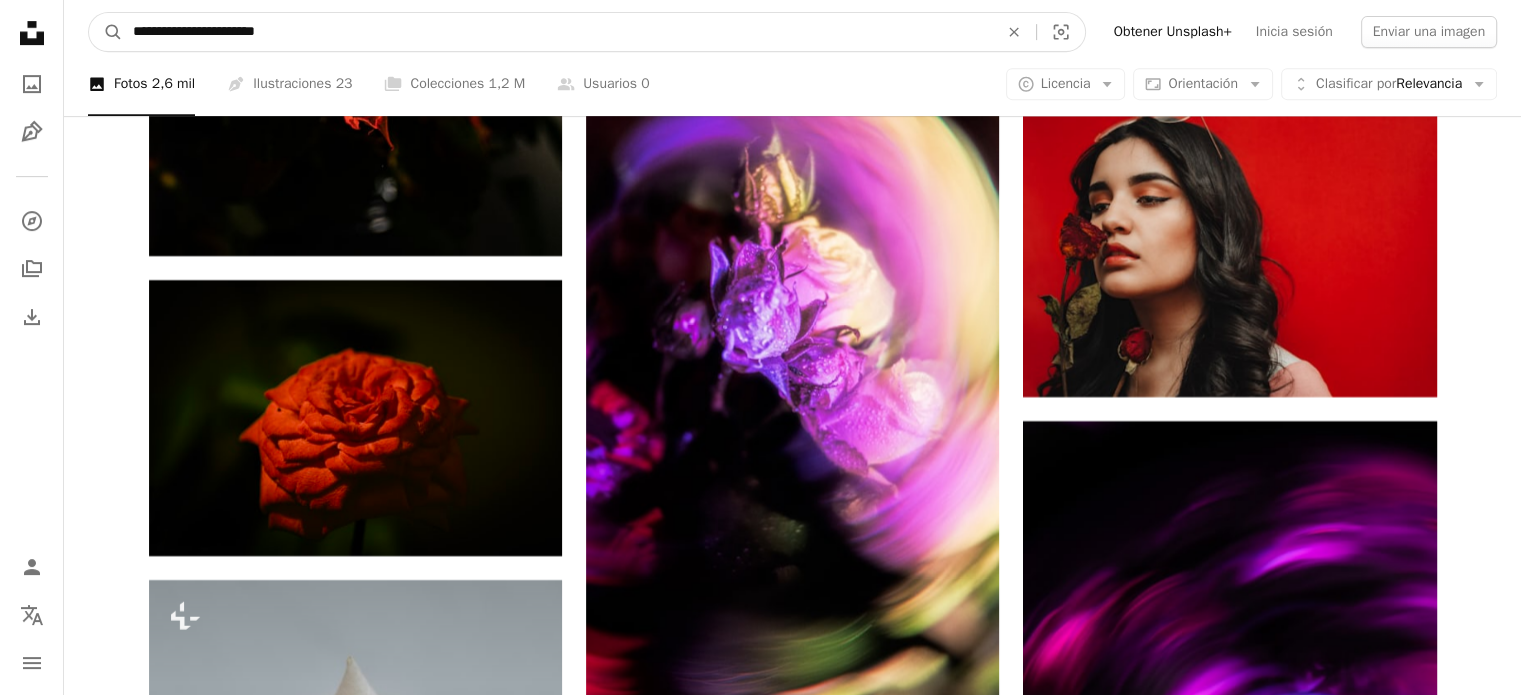 click on "A magnifying glass" at bounding box center [106, 32] 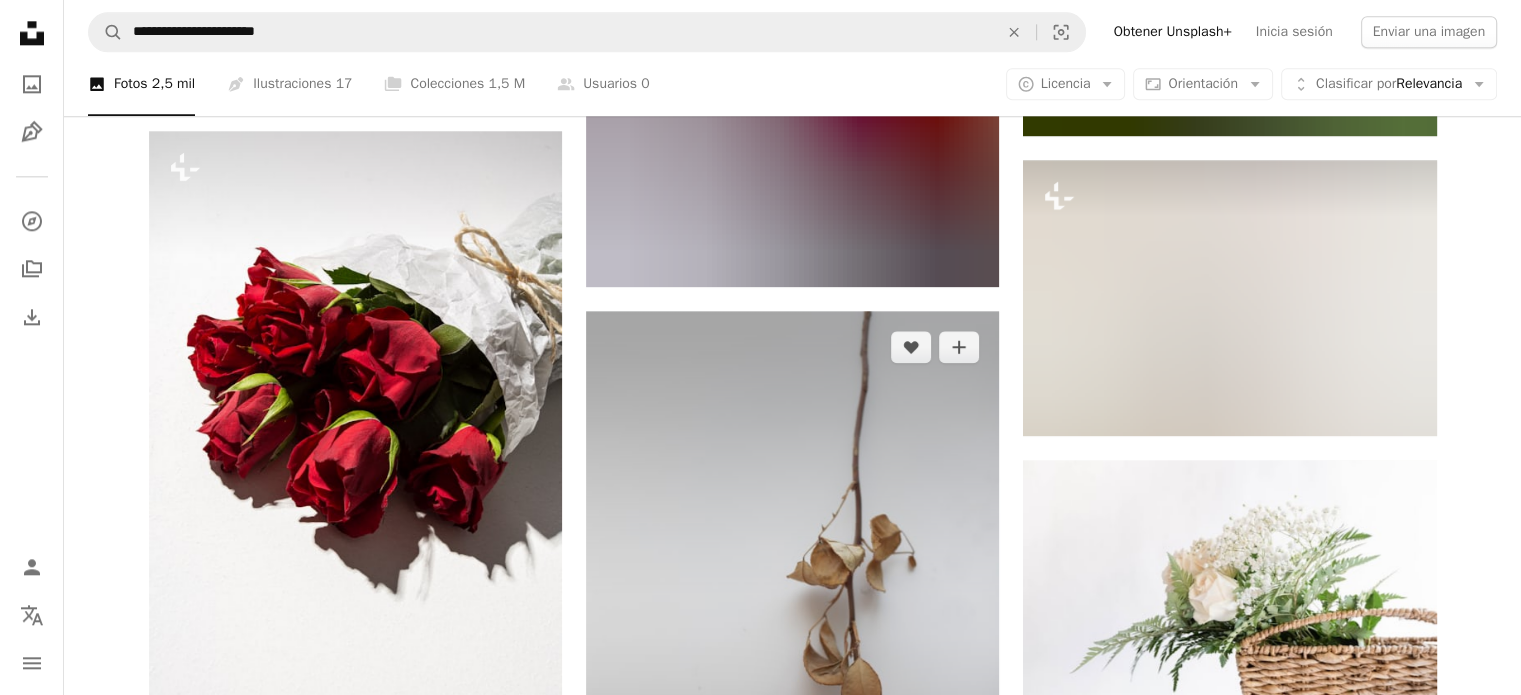 scroll, scrollTop: 2500, scrollLeft: 0, axis: vertical 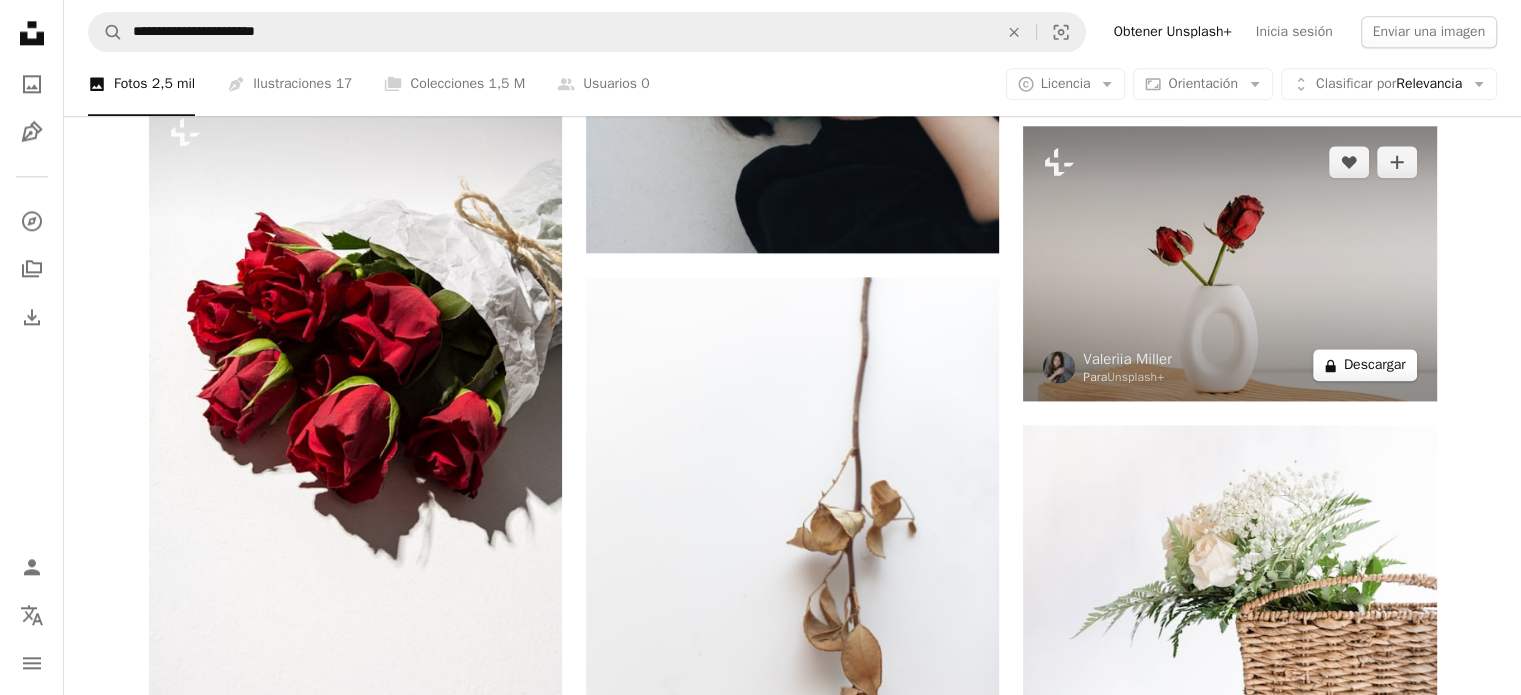 click on "A lock   Descargar" at bounding box center (1365, 365) 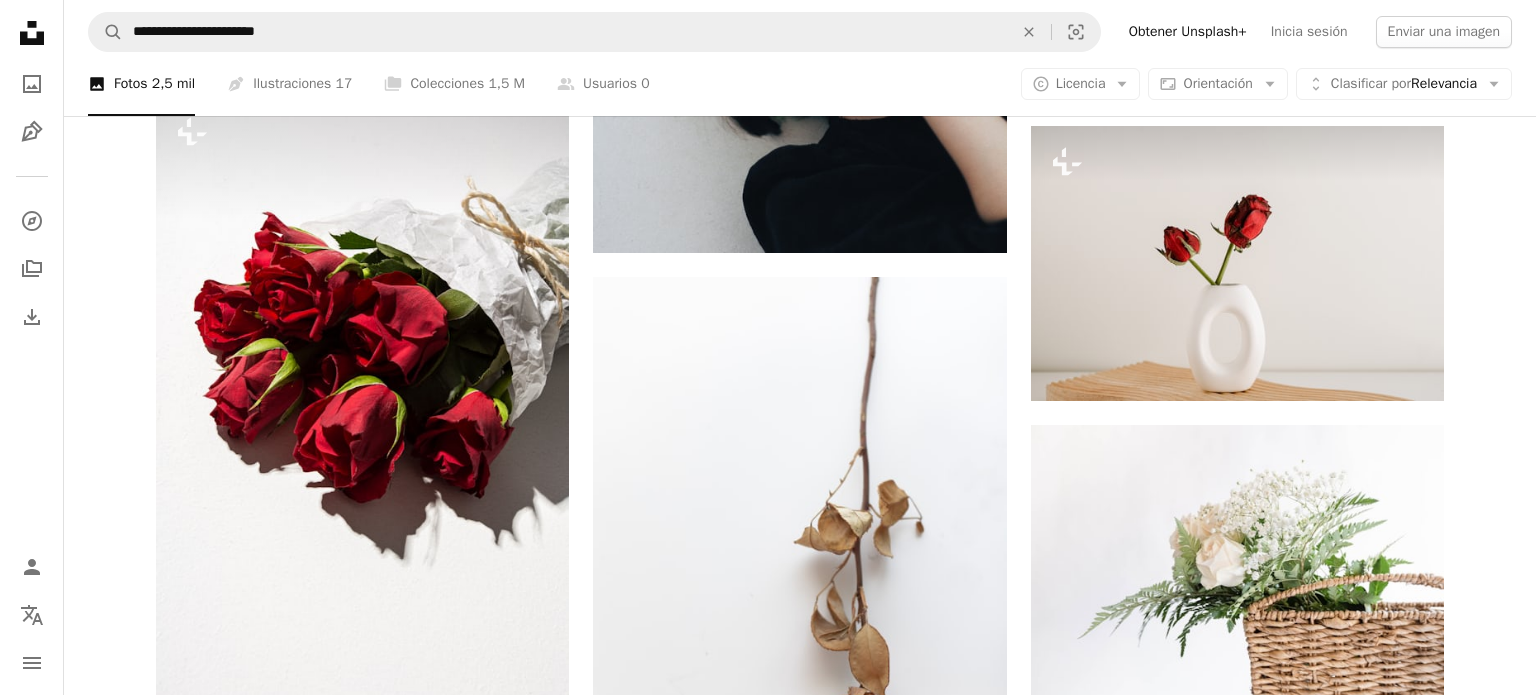click on "mensualmente" at bounding box center (1022, 3228) 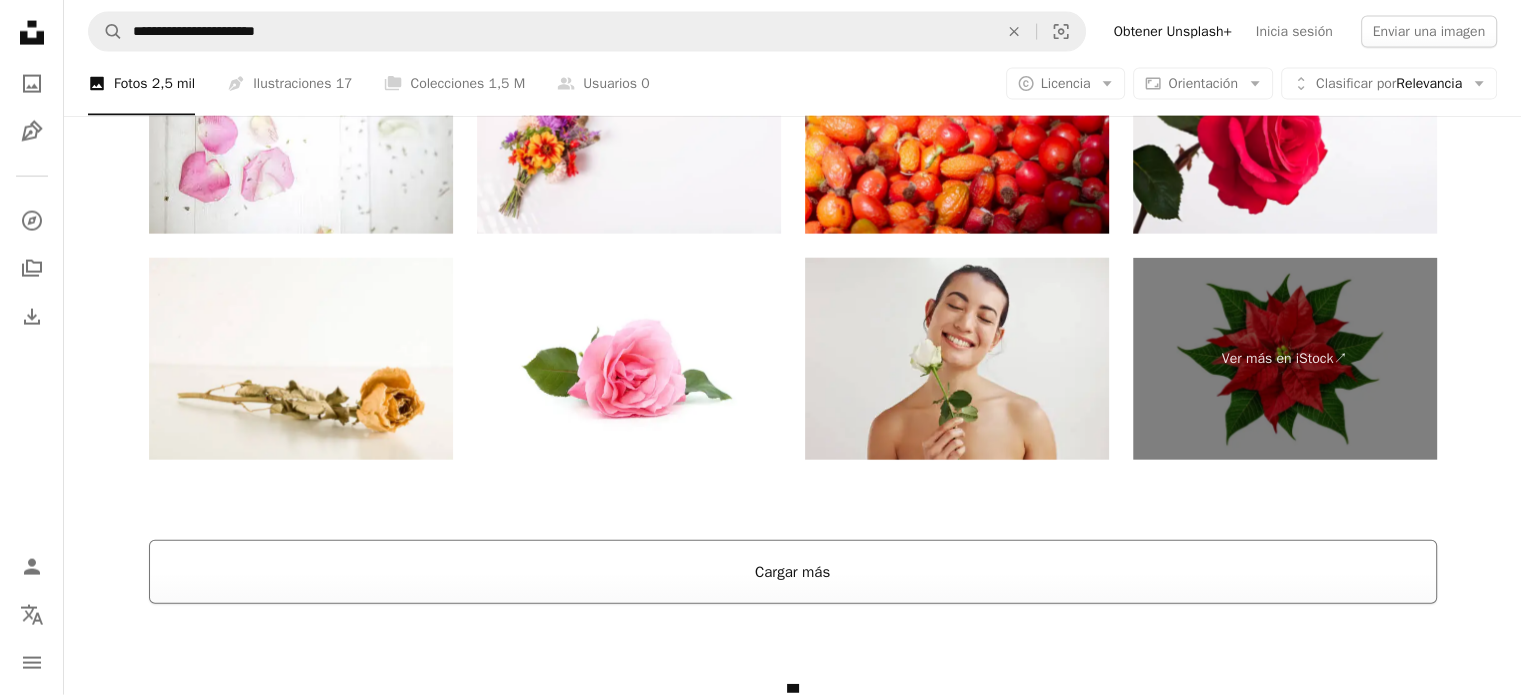 click on "Cargar más" at bounding box center [793, 572] 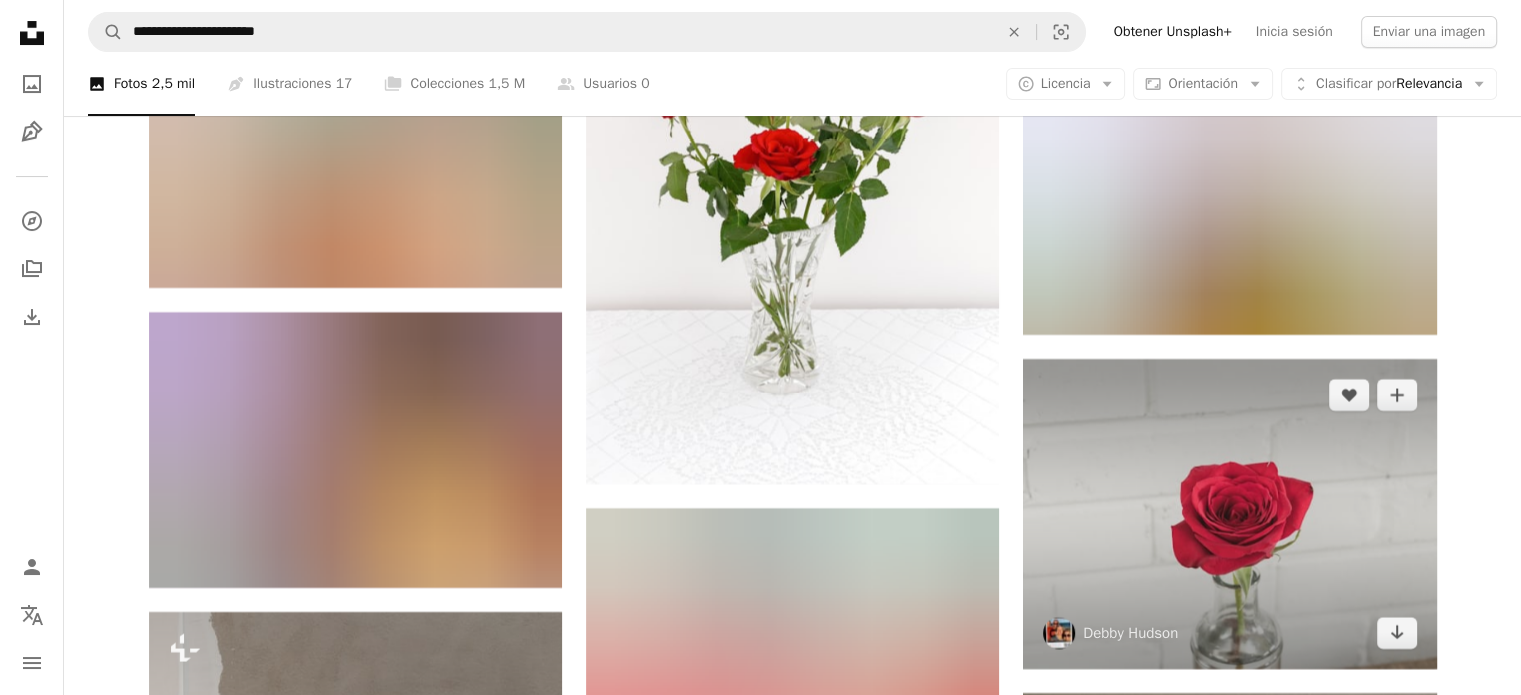 scroll, scrollTop: 15612, scrollLeft: 0, axis: vertical 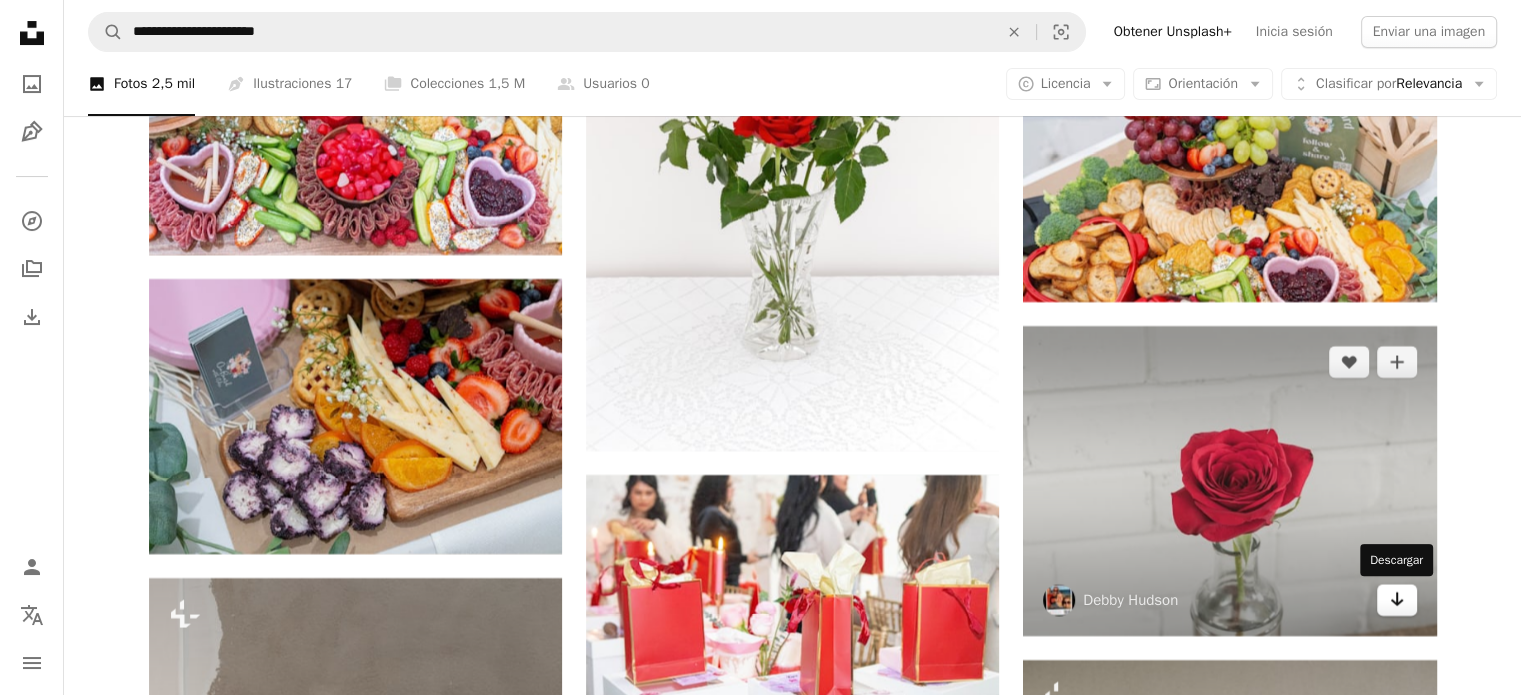 click on "Arrow pointing down" 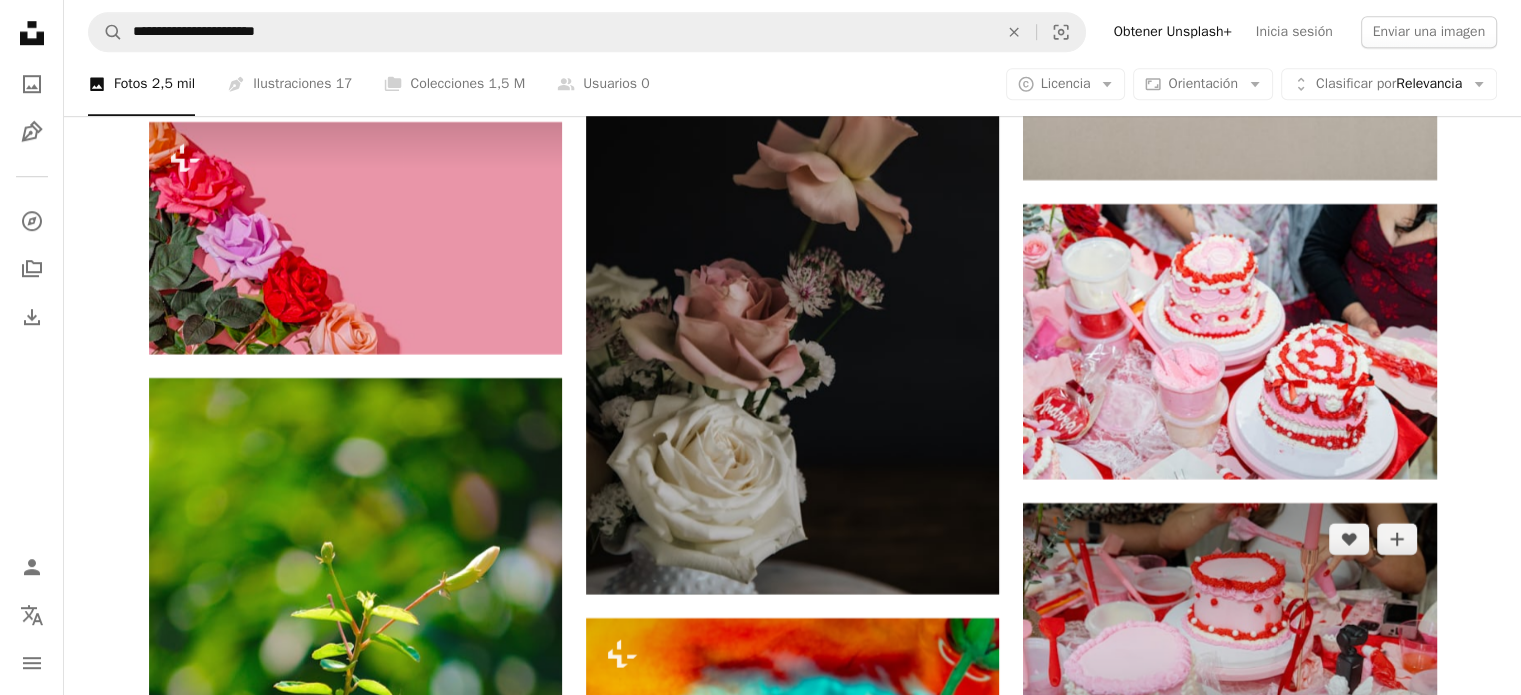 scroll, scrollTop: 16912, scrollLeft: 0, axis: vertical 